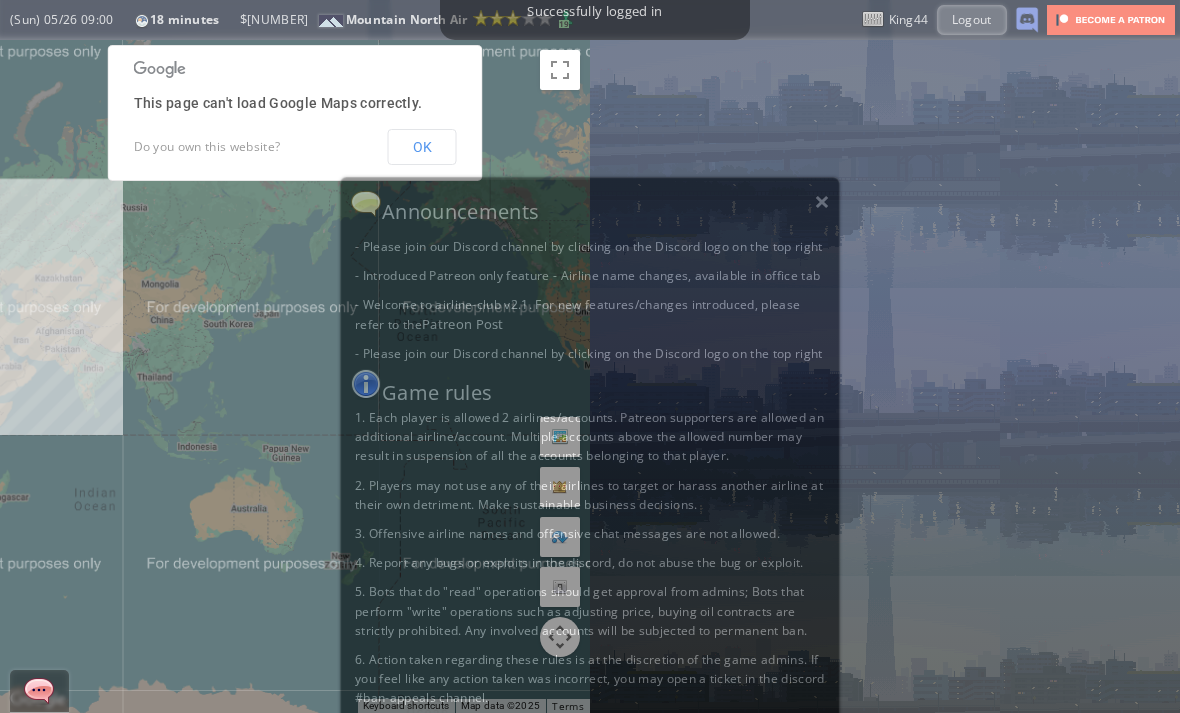 scroll, scrollTop: 0, scrollLeft: 0, axis: both 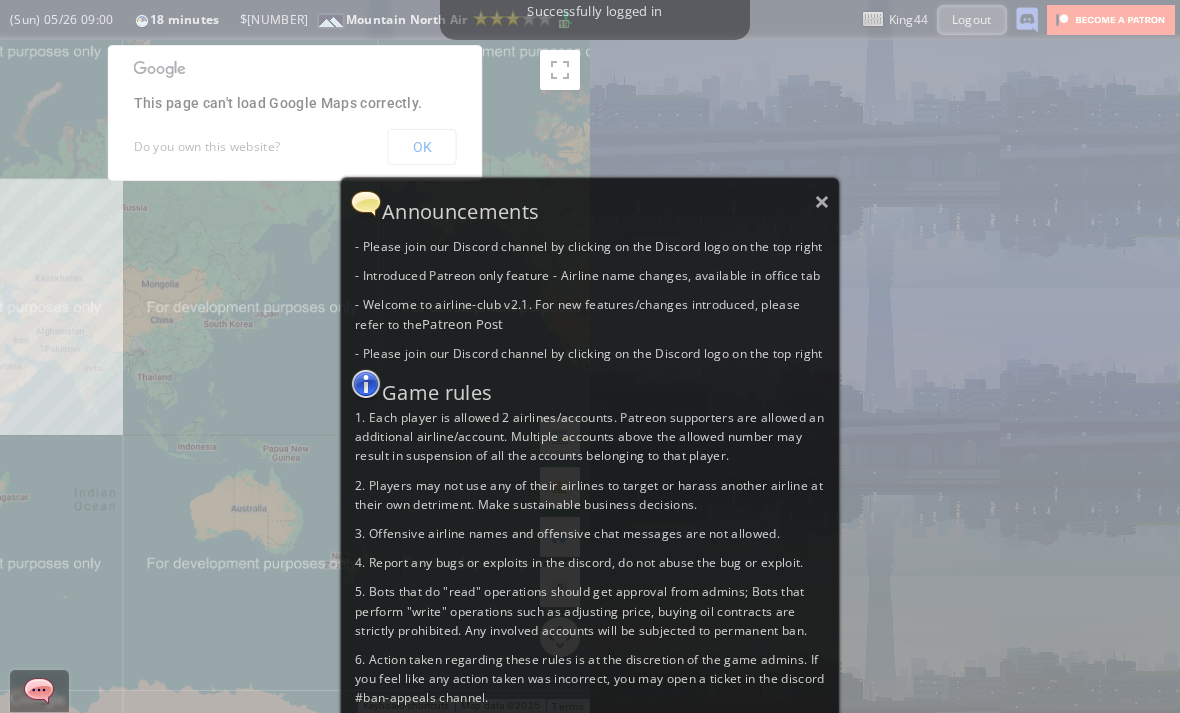 click on "×" at bounding box center [822, 201] 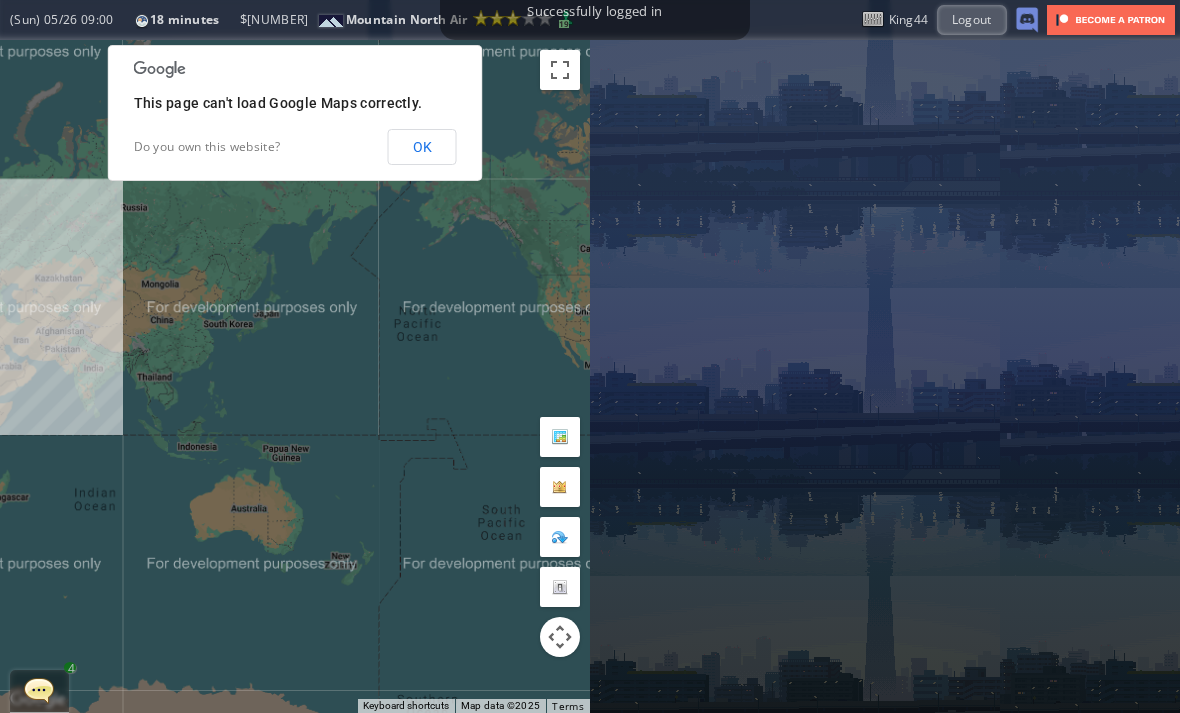 click on "OK" at bounding box center (422, 147) 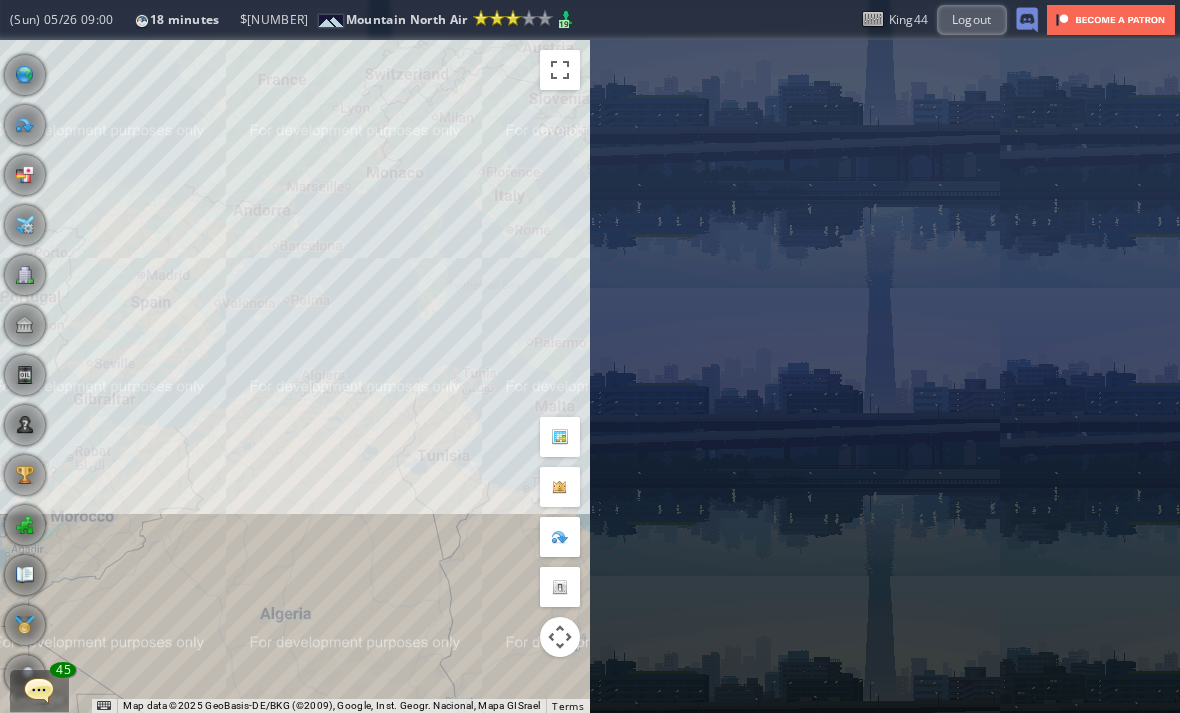 click at bounding box center [39, 690] 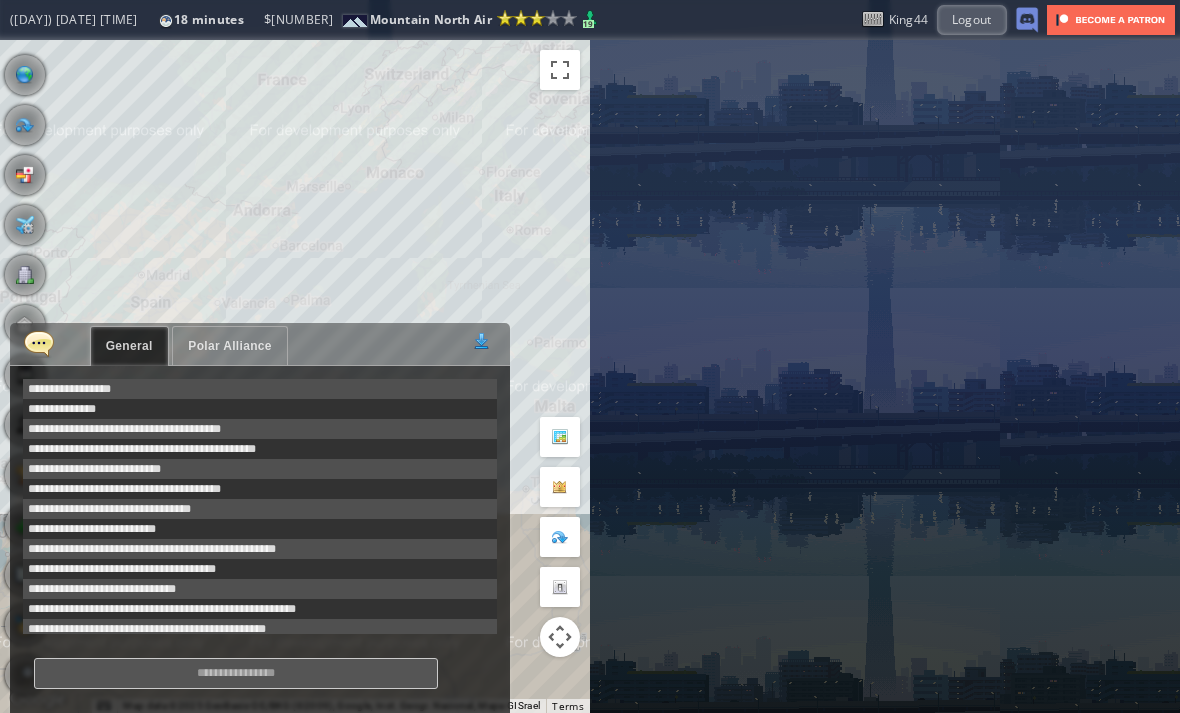 scroll, scrollTop: 358, scrollLeft: 0, axis: vertical 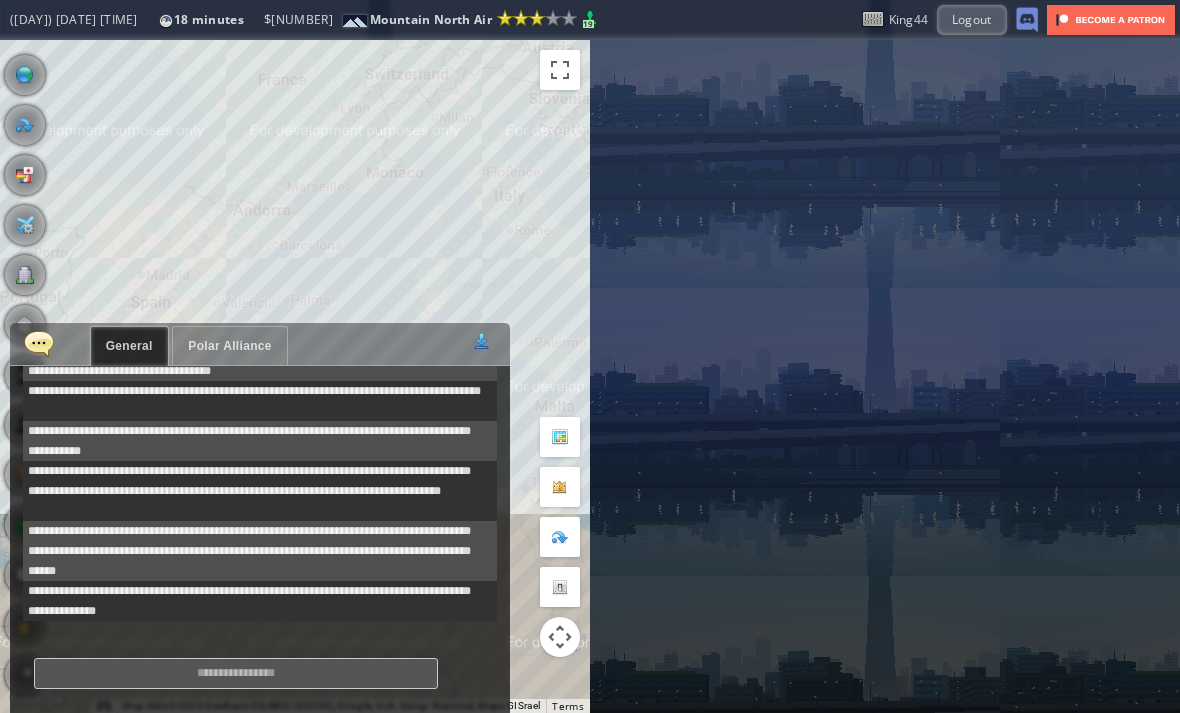 click on "Polar Alliance" at bounding box center [229, 346] 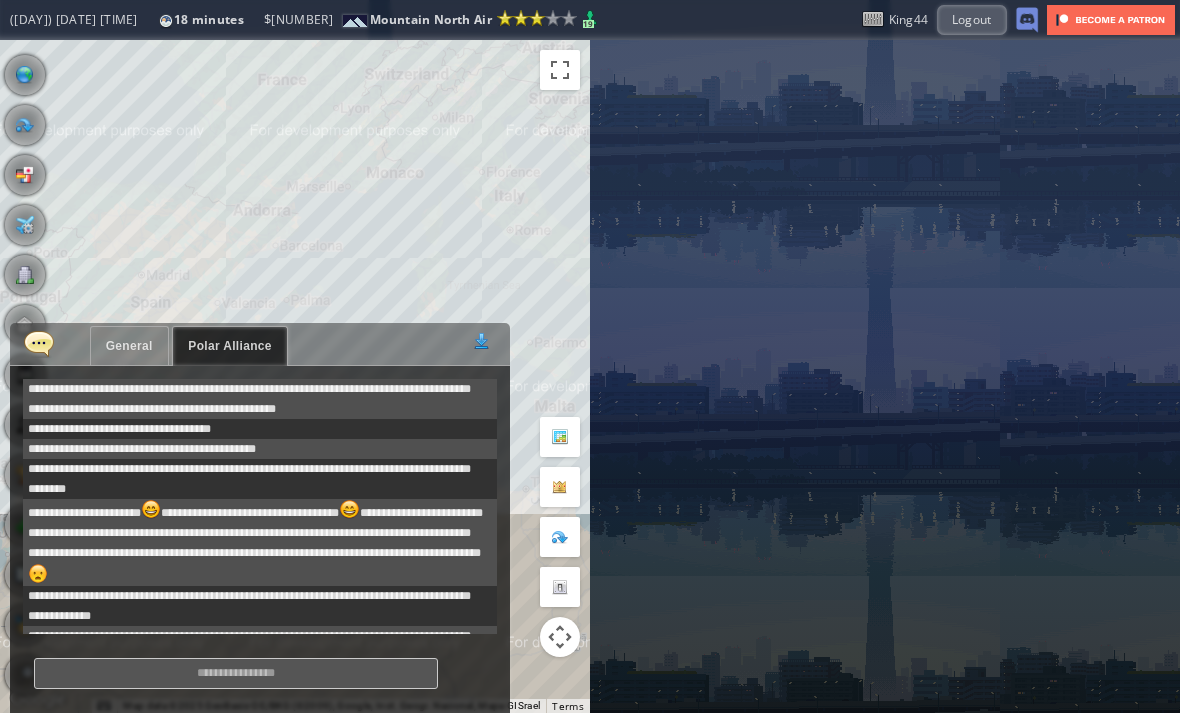 scroll, scrollTop: 615, scrollLeft: 0, axis: vertical 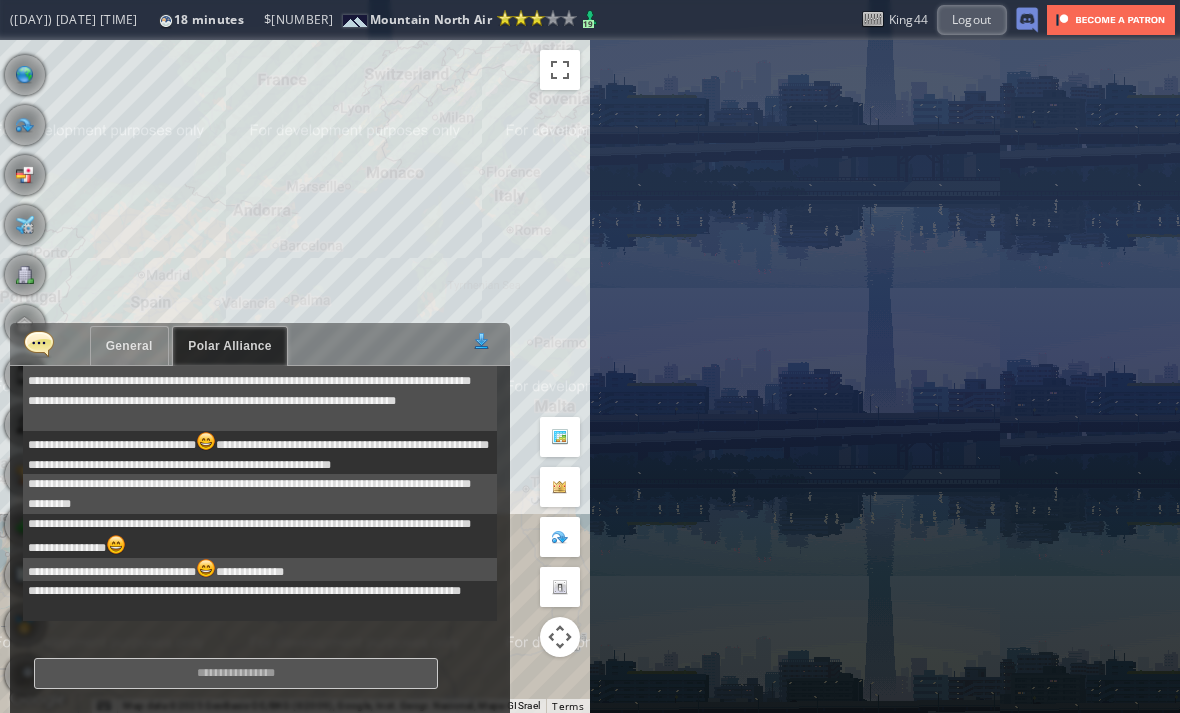 click at bounding box center [39, 343] 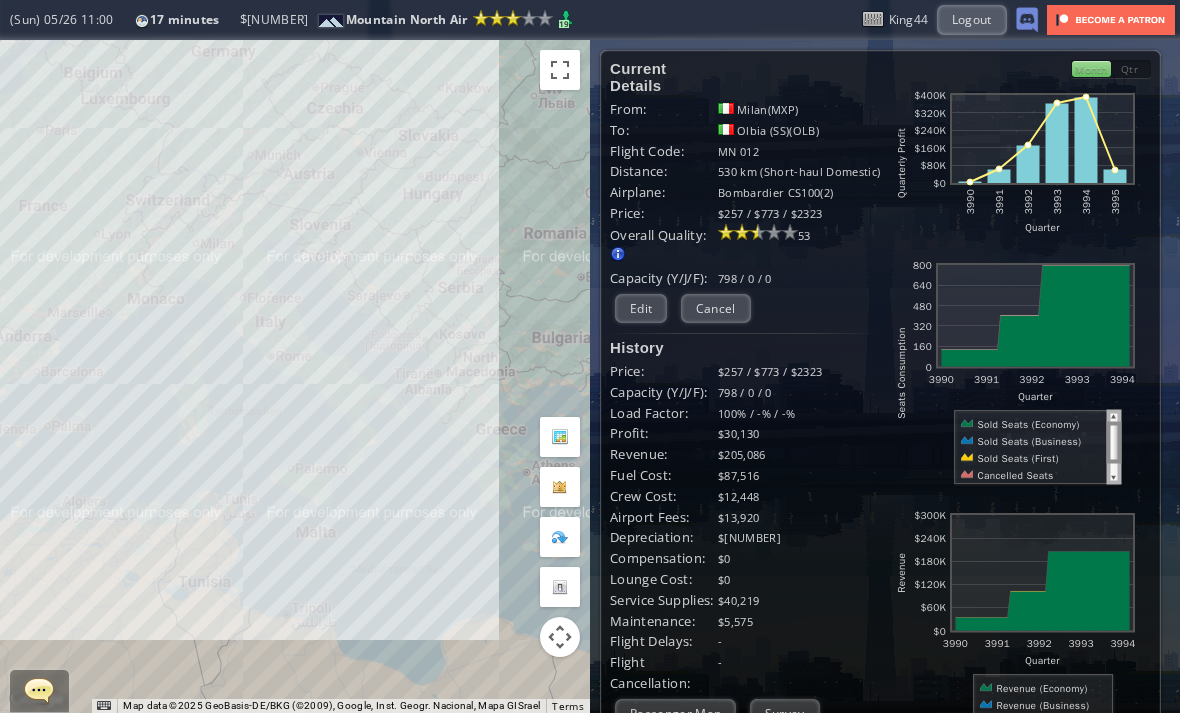 click on "Edit" at bounding box center [641, 308] 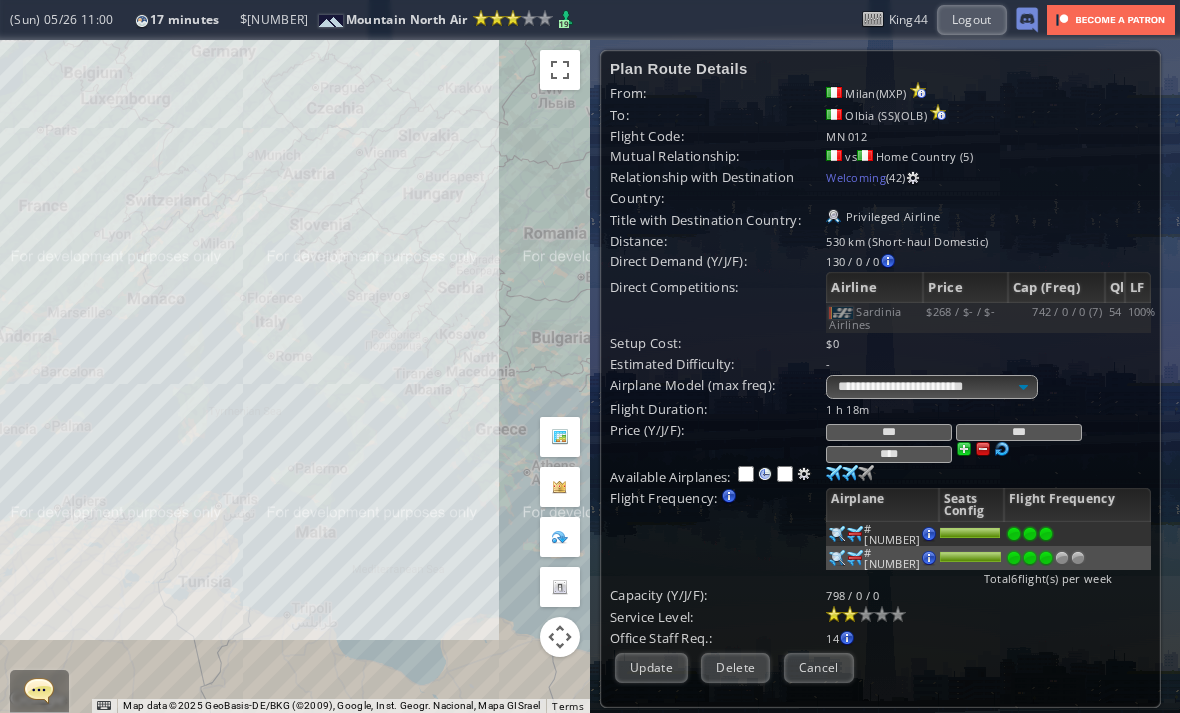 click at bounding box center (1078, 558) 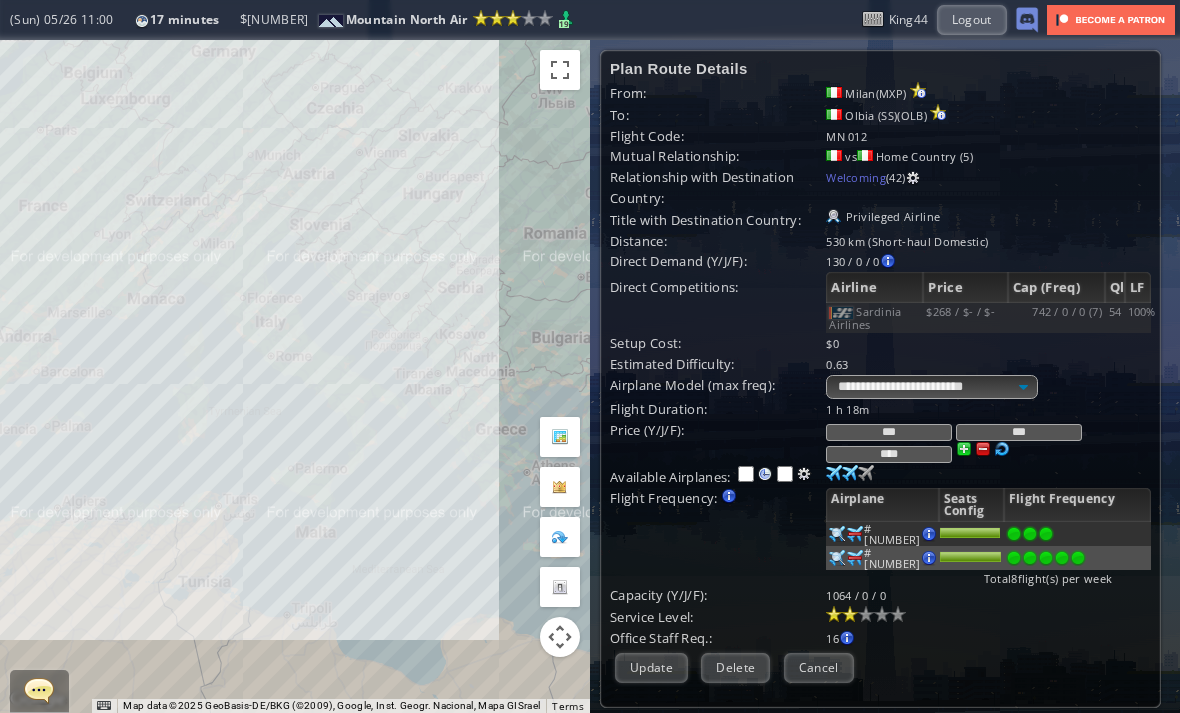 click at bounding box center (834, 473) 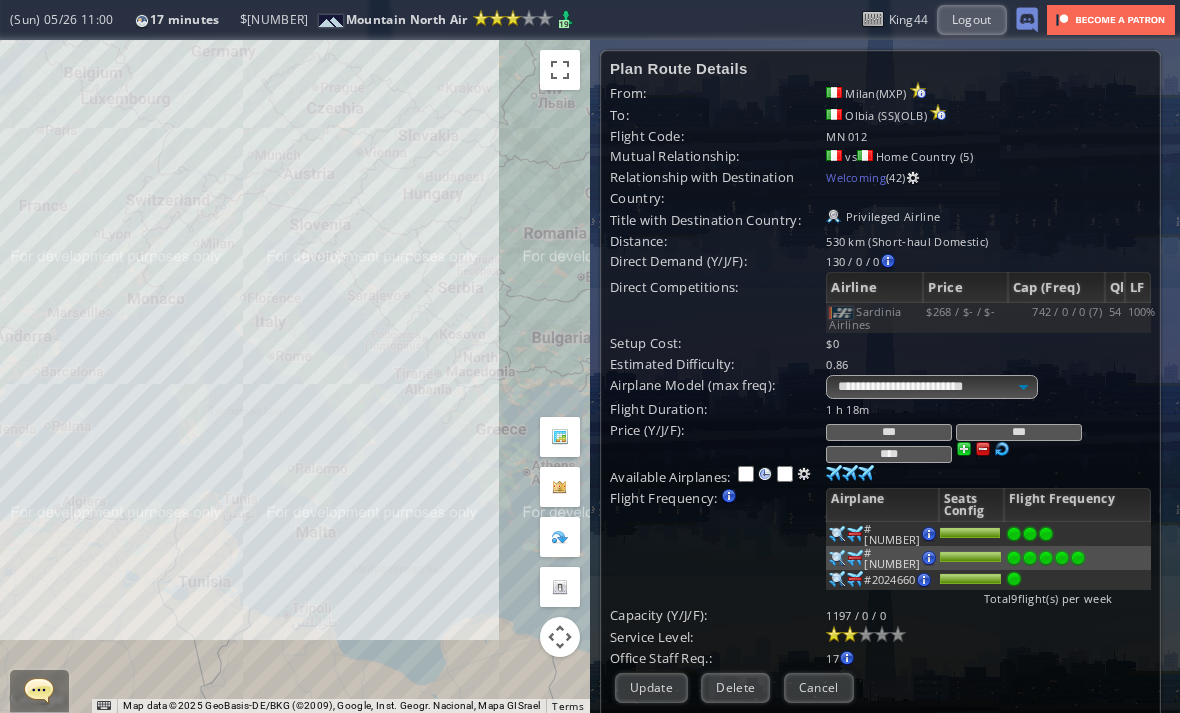 click on "Update" at bounding box center (651, 687) 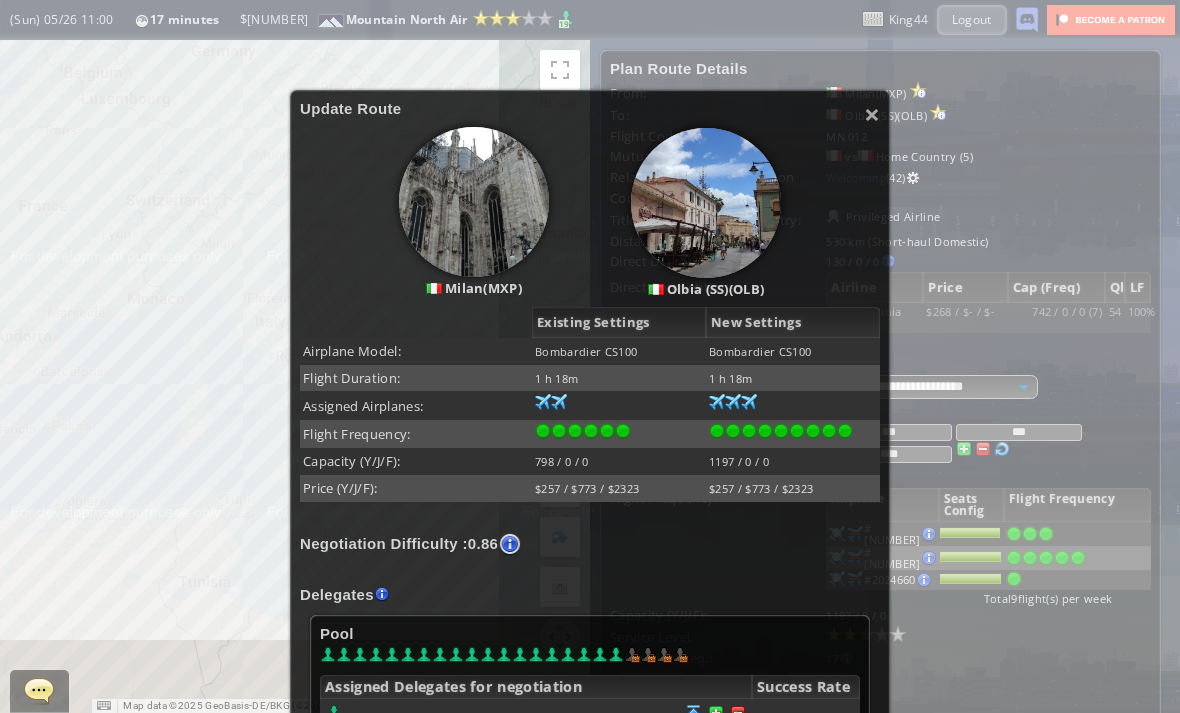 scroll, scrollTop: 182, scrollLeft: 0, axis: vertical 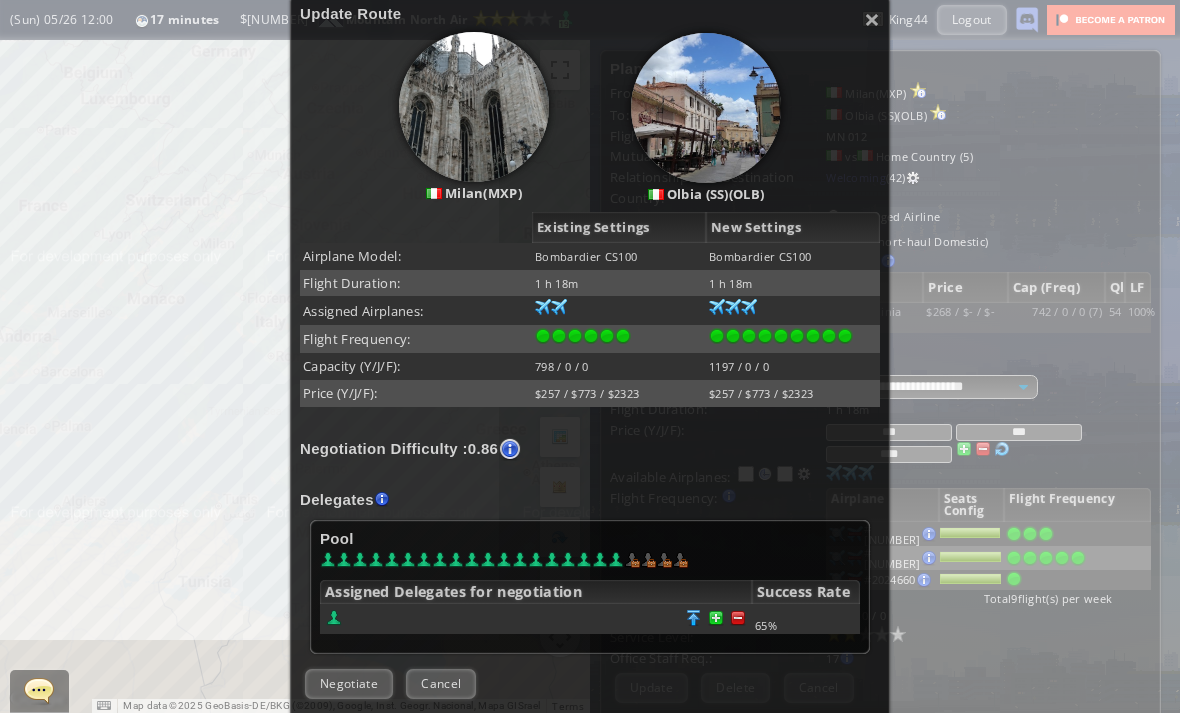 click at bounding box center [738, 618] 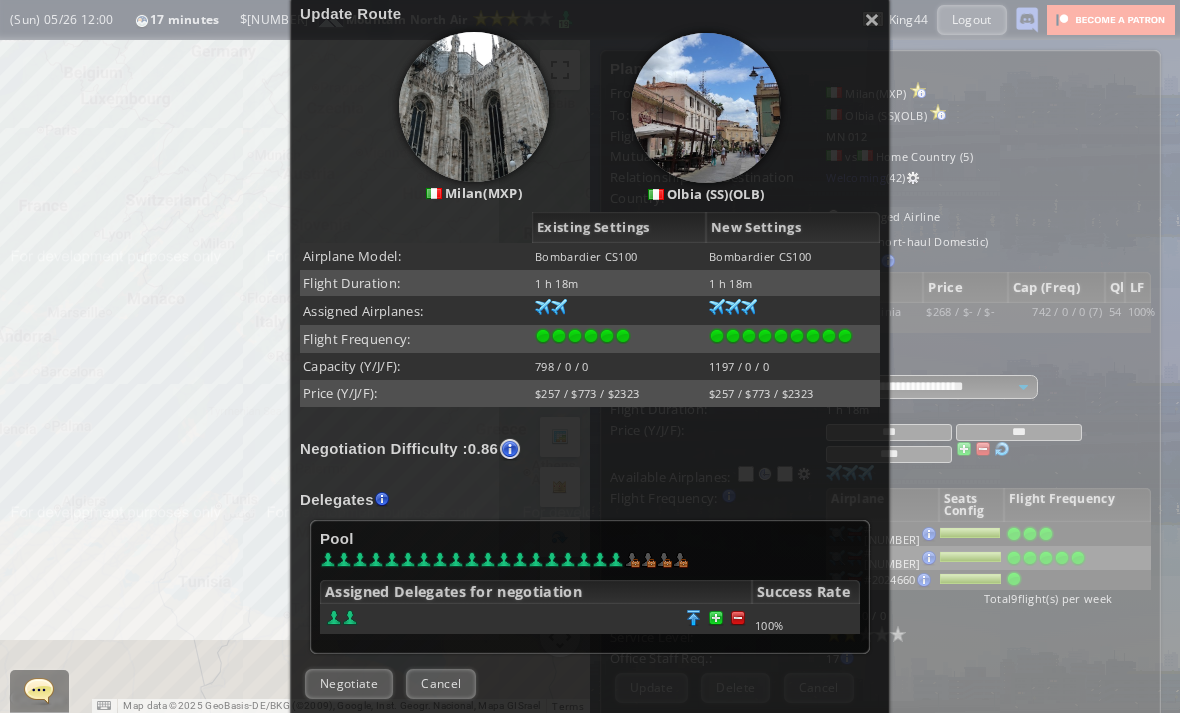 click on "Negotiate" at bounding box center (349, 683) 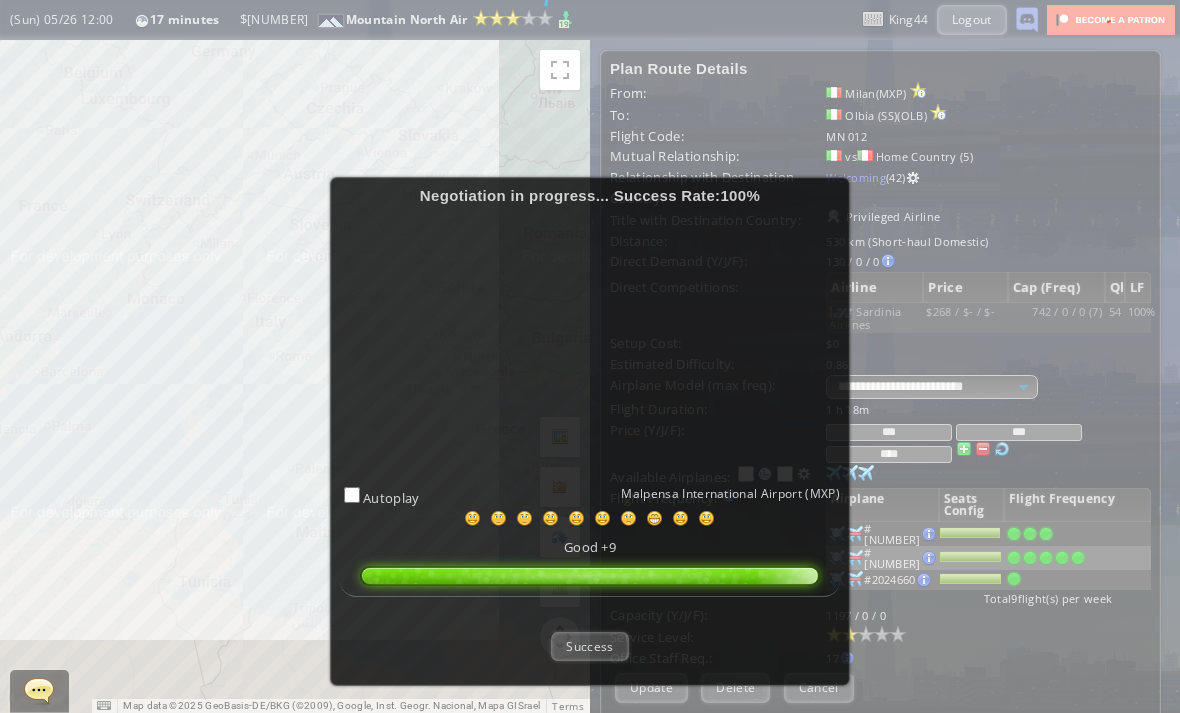 click on "Success" at bounding box center [589, 646] 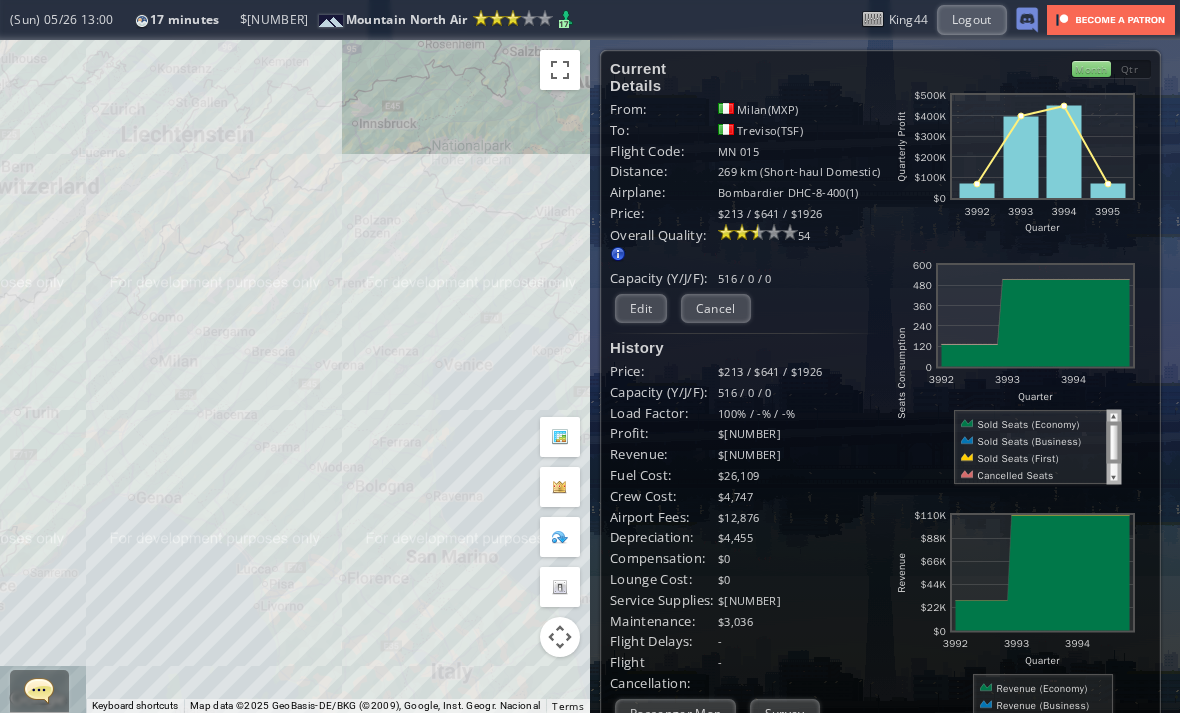 click on "Edit" at bounding box center (641, 308) 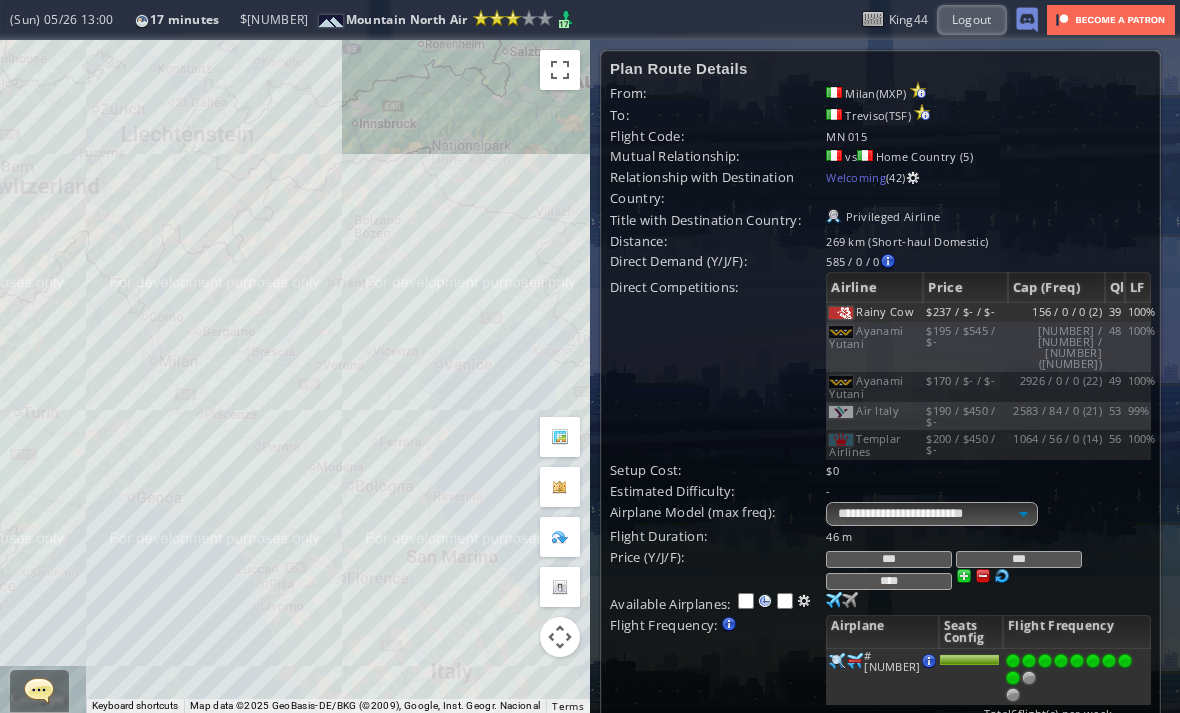 click at bounding box center (1013, 678) 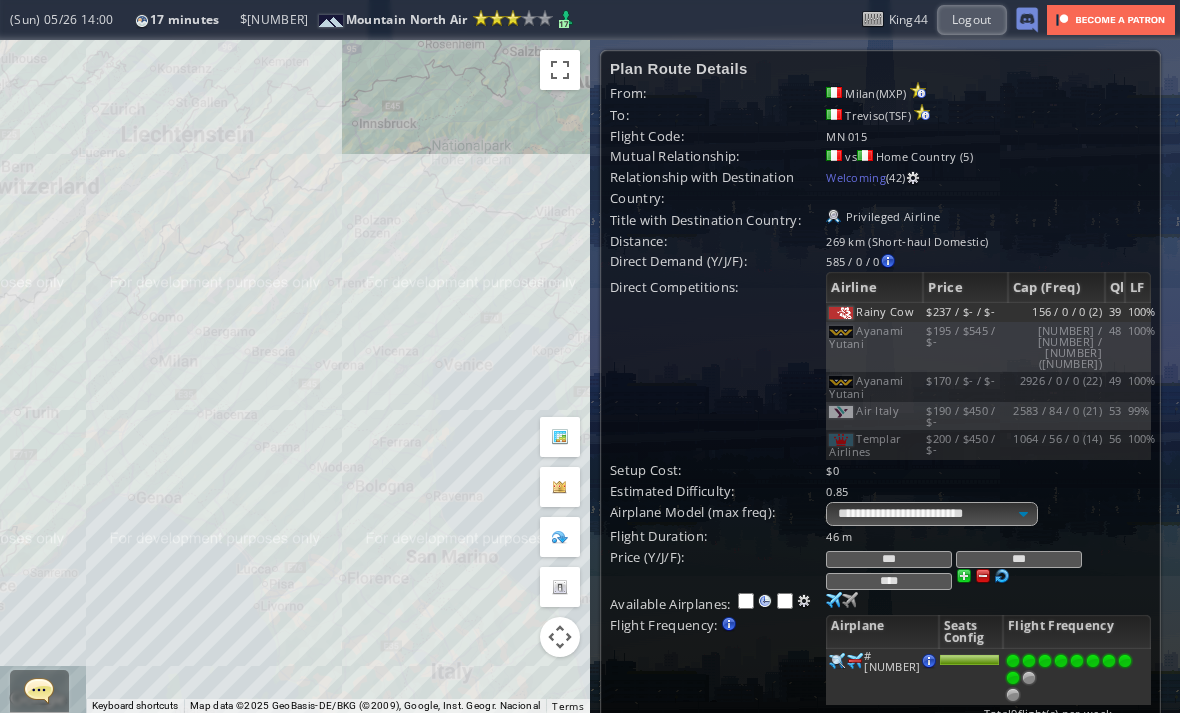 click at bounding box center [1013, 695] 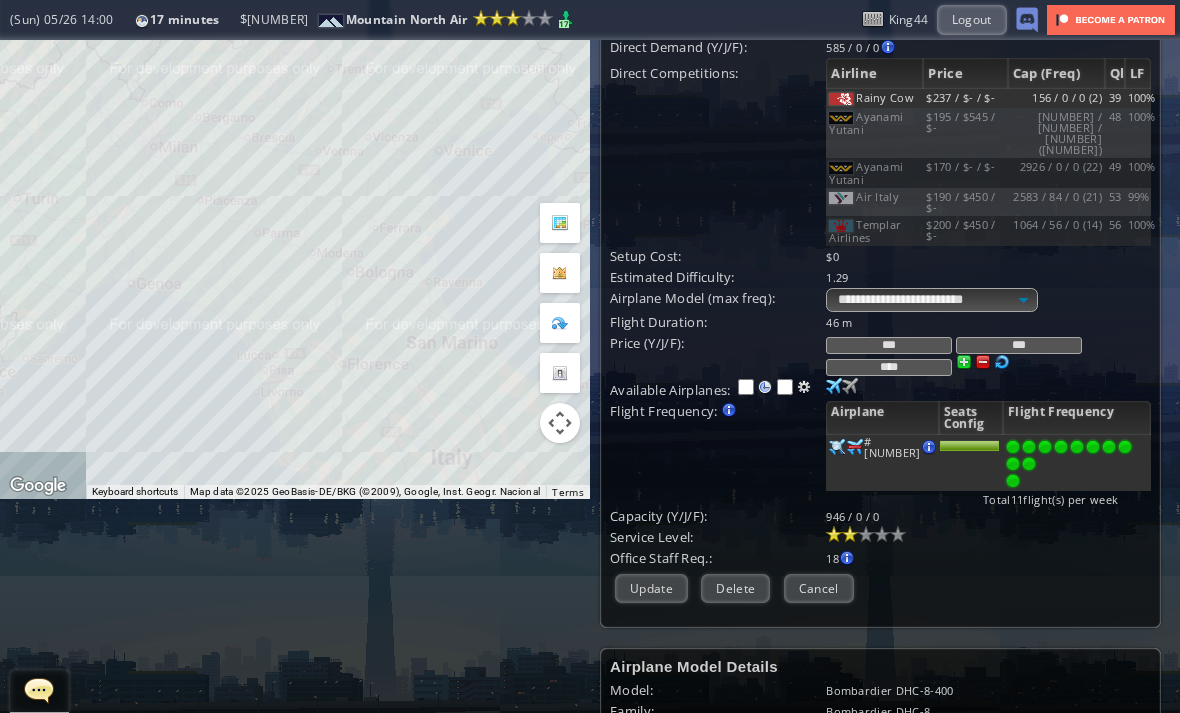 scroll, scrollTop: 217, scrollLeft: 0, axis: vertical 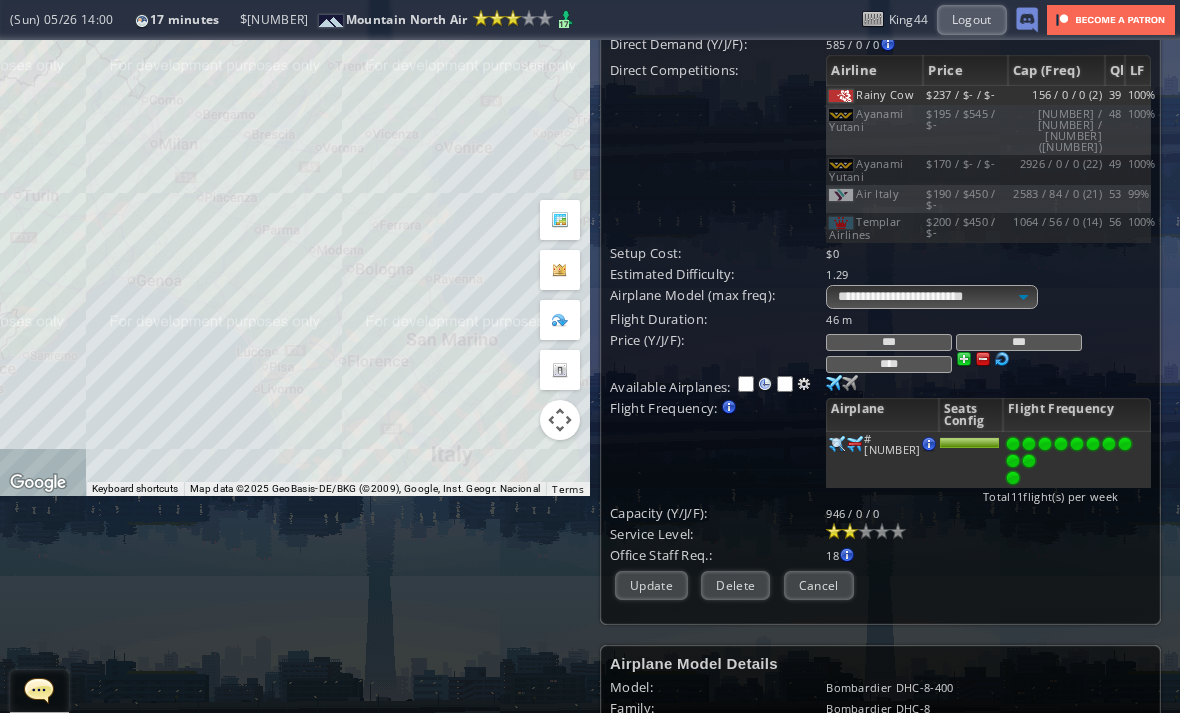 click on "Update" at bounding box center [651, 585] 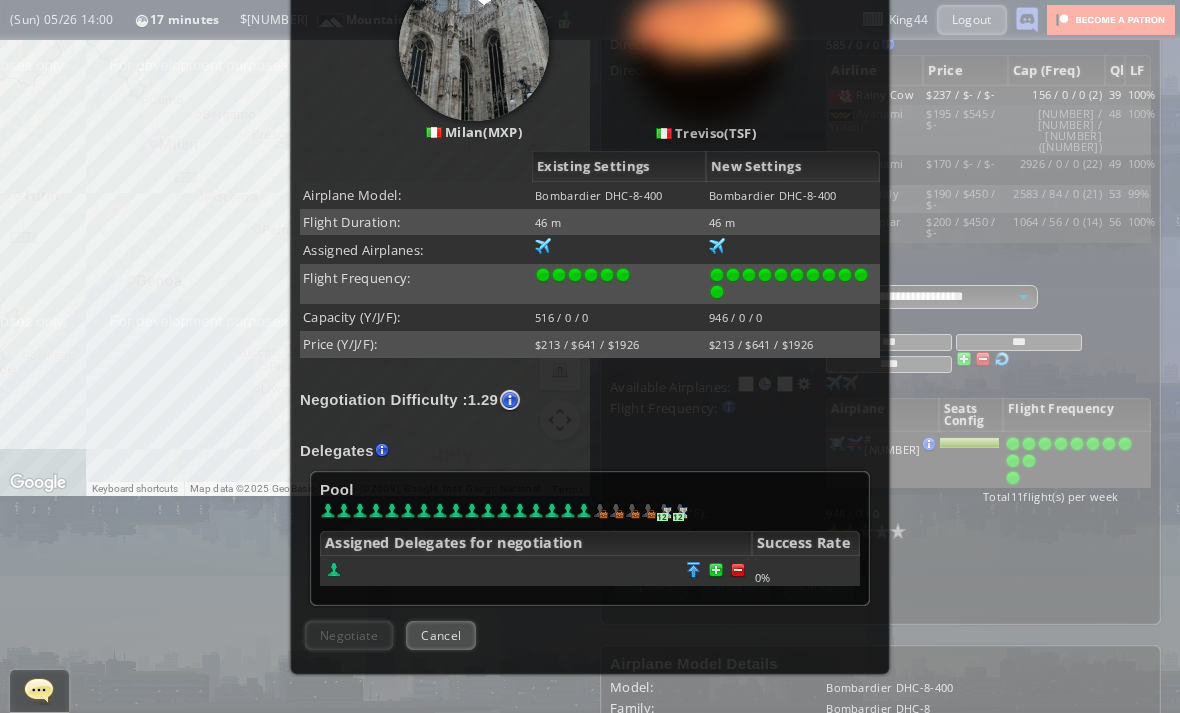 scroll, scrollTop: 261, scrollLeft: 0, axis: vertical 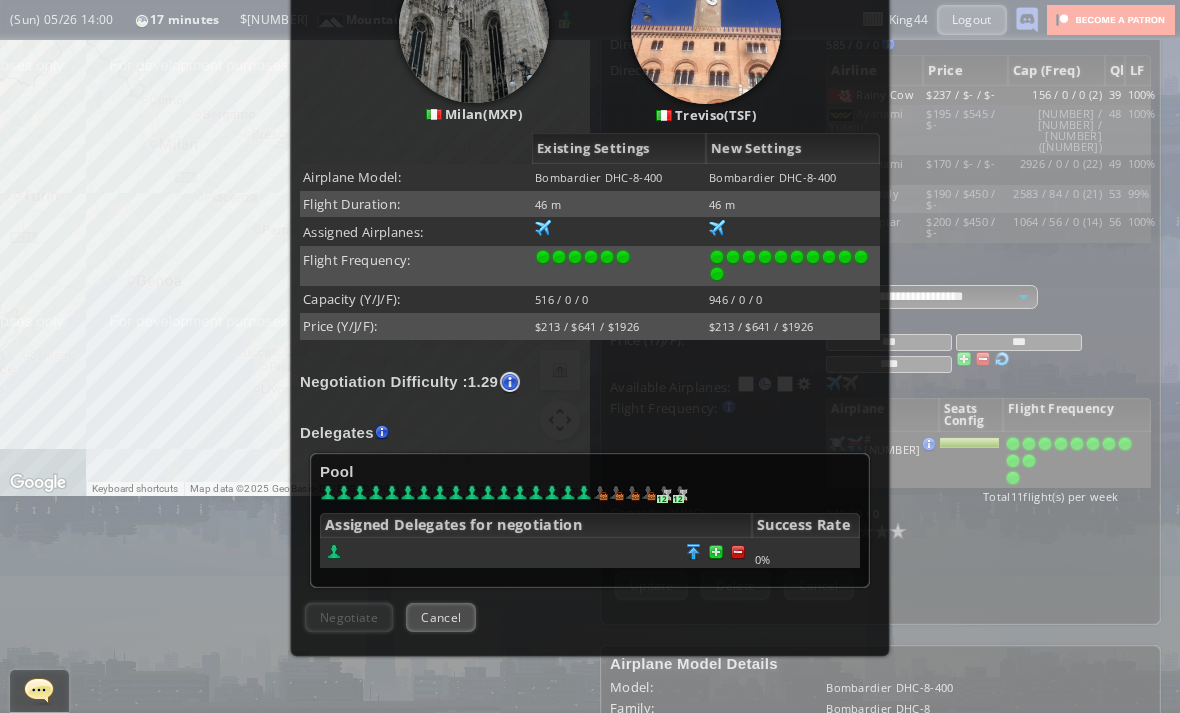 click at bounding box center [738, 552] 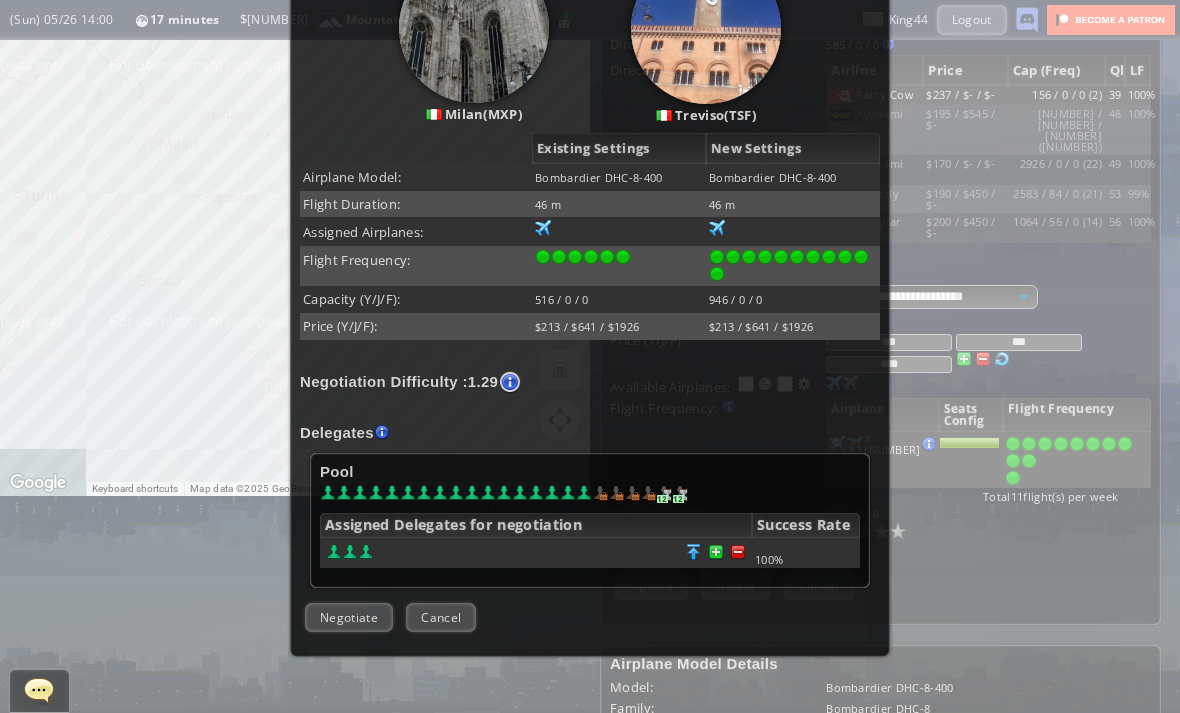 click on "Negotiate" at bounding box center [349, 617] 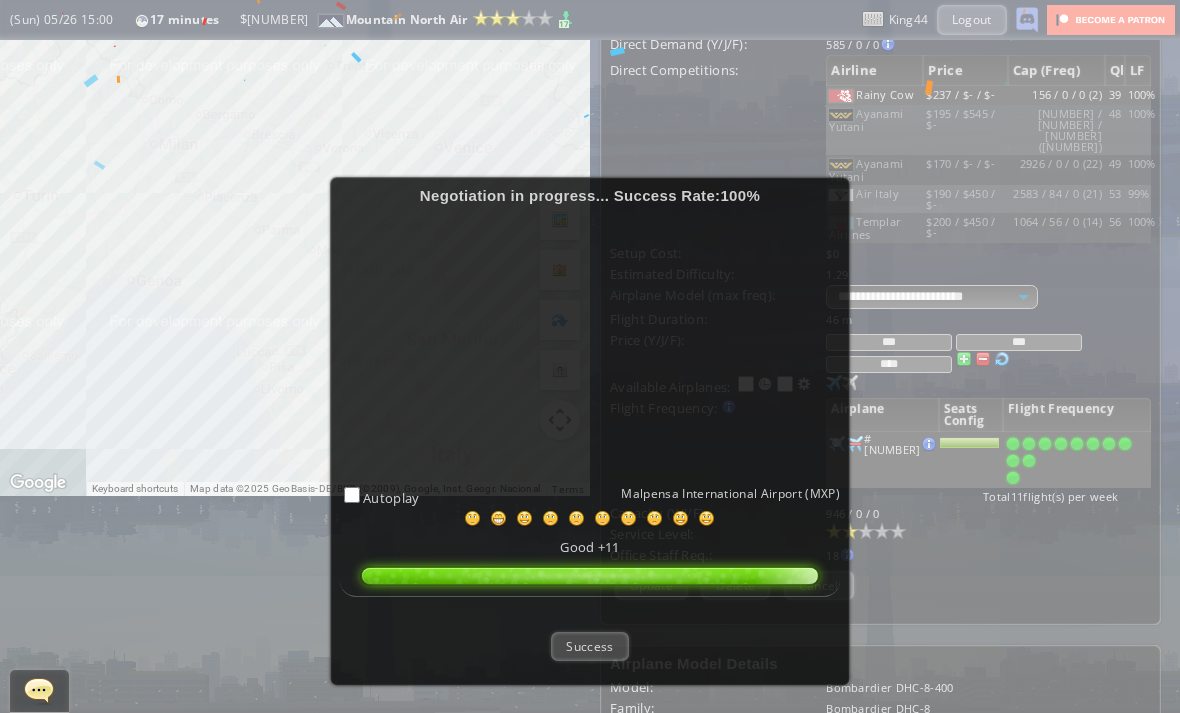click on "Success" at bounding box center (589, 646) 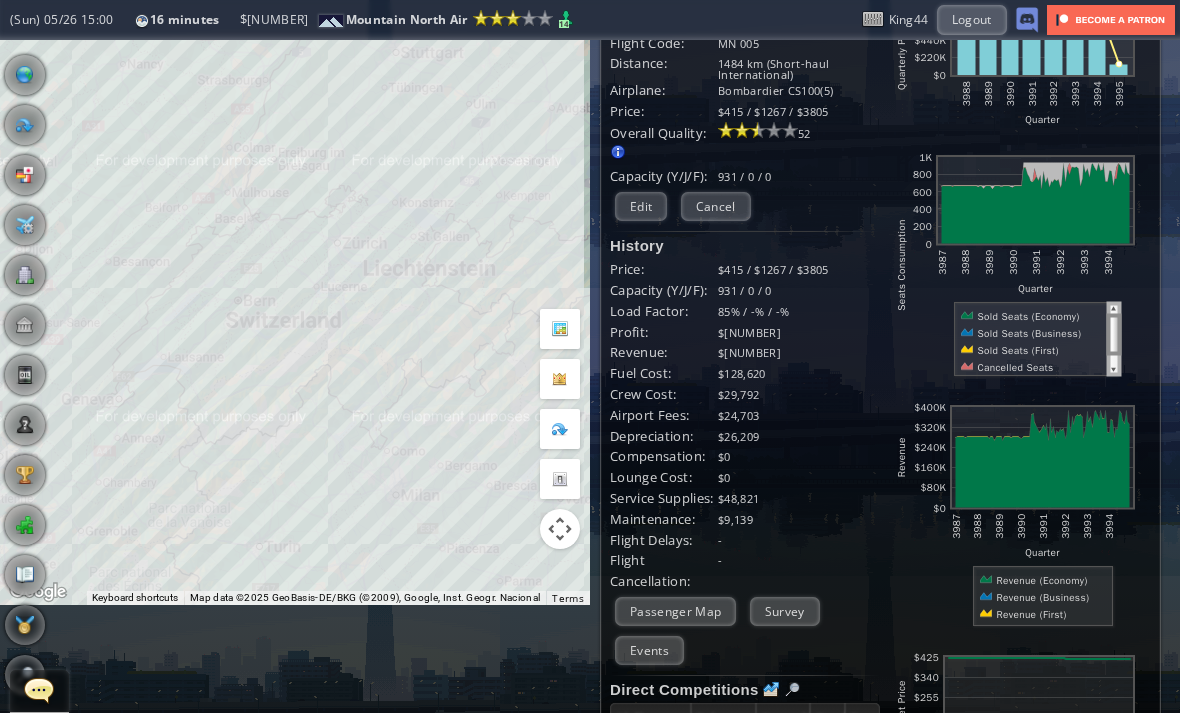 scroll, scrollTop: 103, scrollLeft: 0, axis: vertical 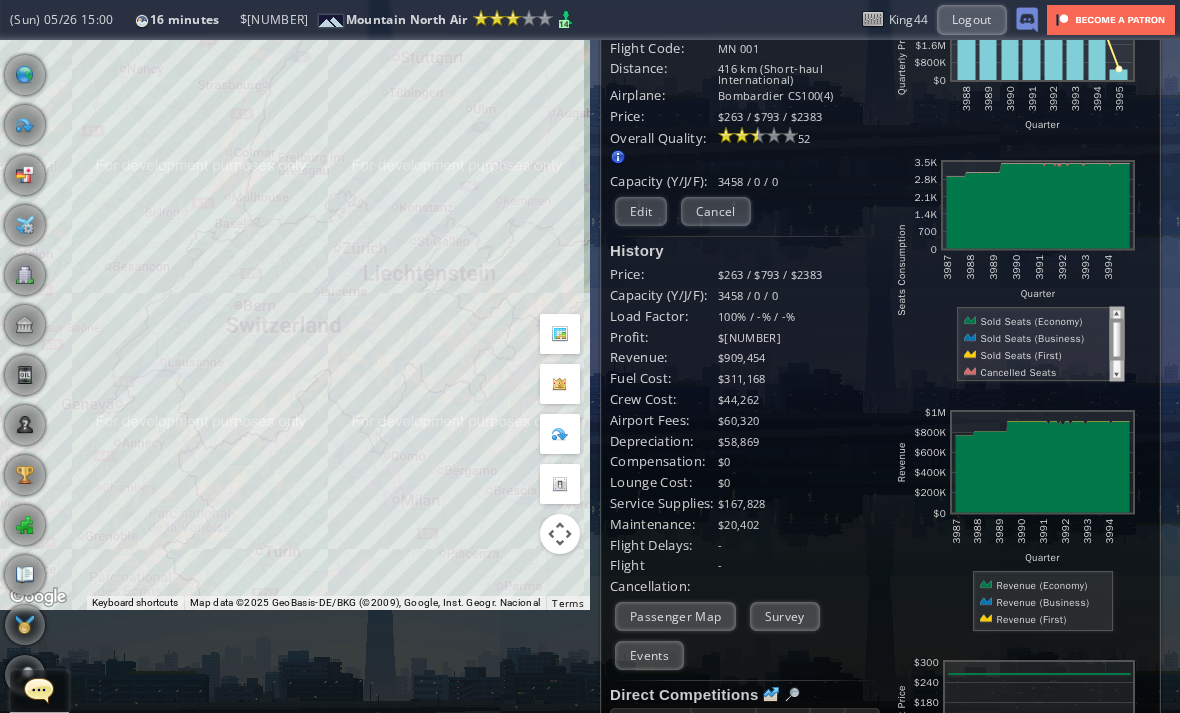 click on "Edit" at bounding box center [641, 211] 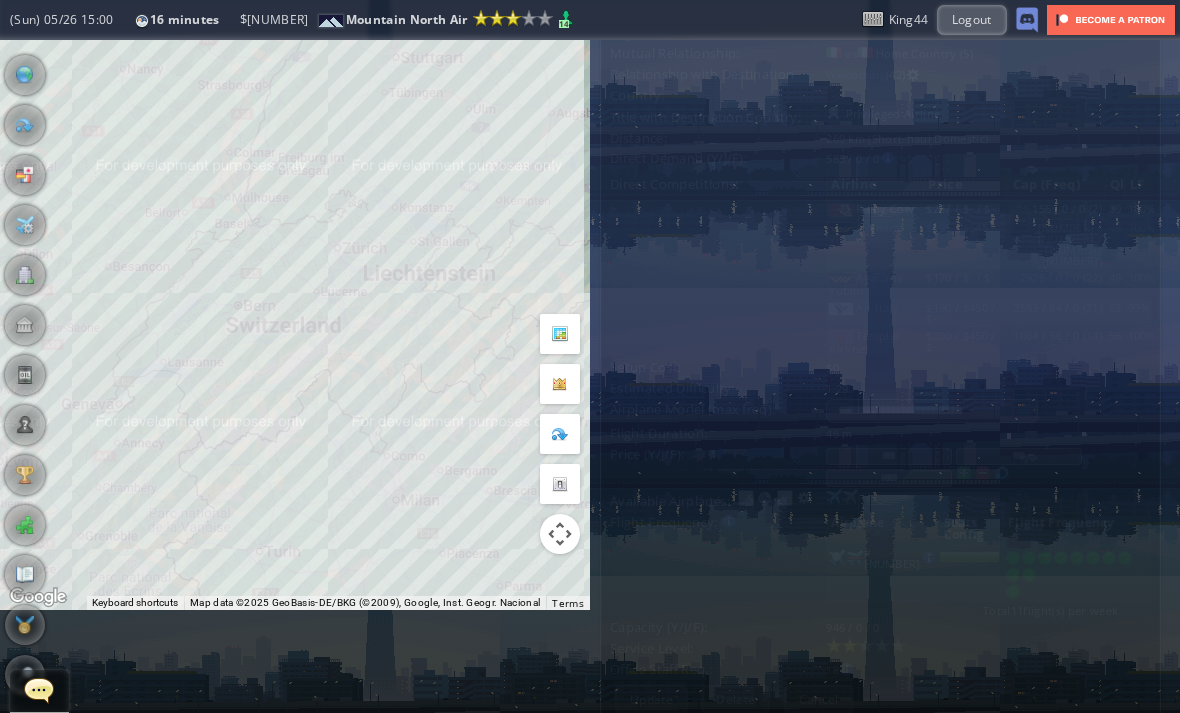 scroll, scrollTop: 0, scrollLeft: 0, axis: both 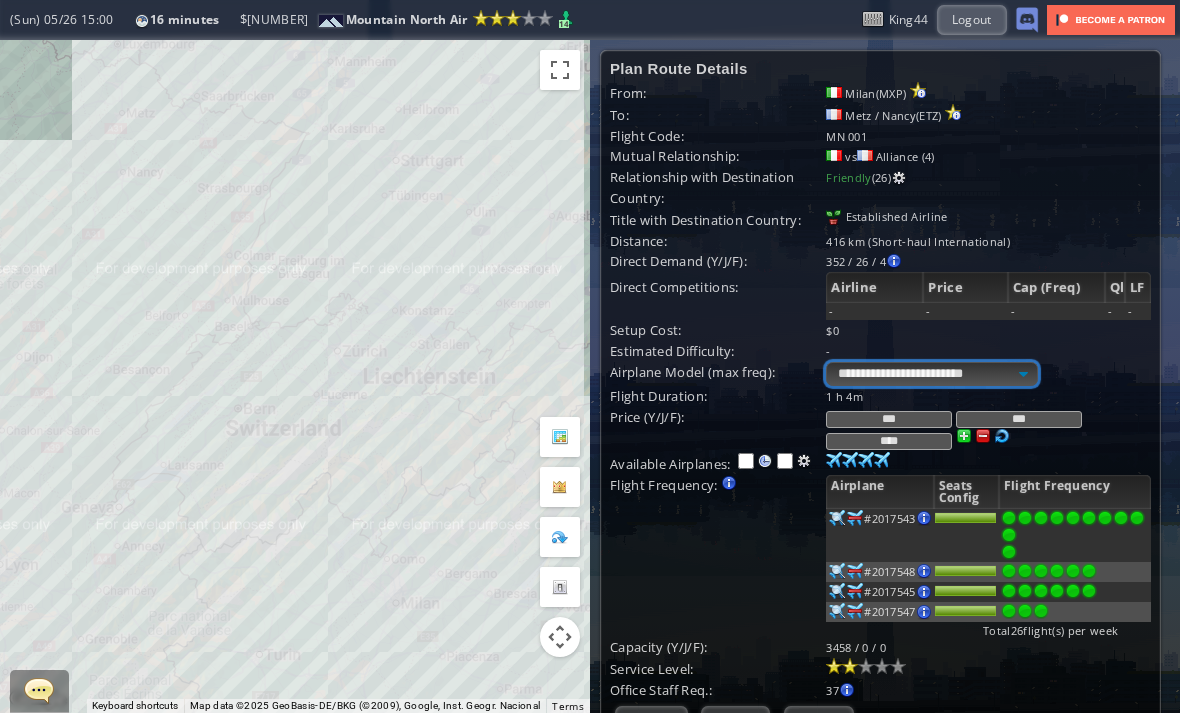 click on "**********" at bounding box center [931, 374] 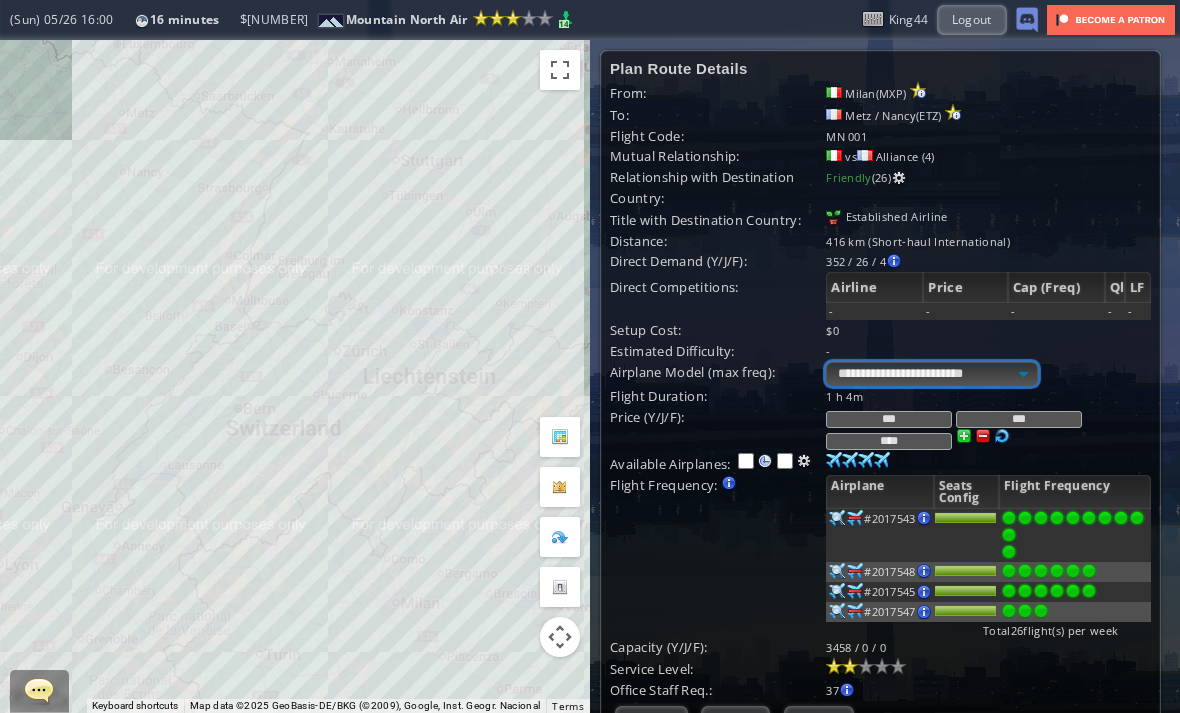 select on "**" 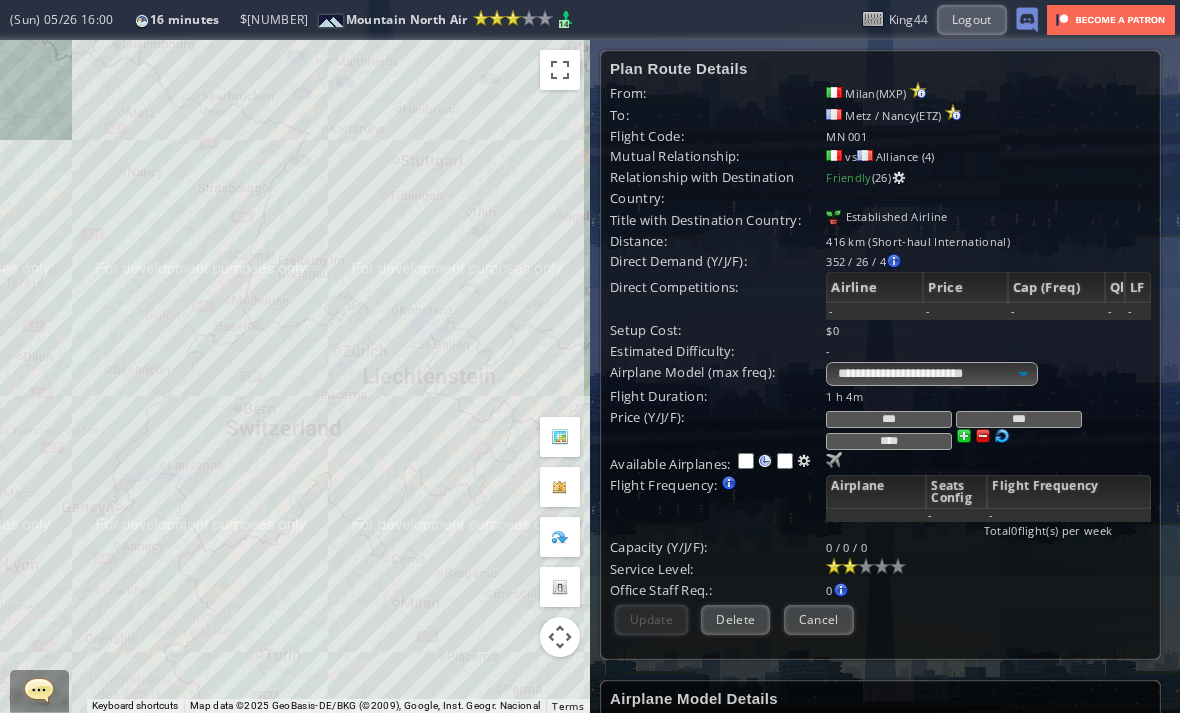 click at bounding box center (834, 460) 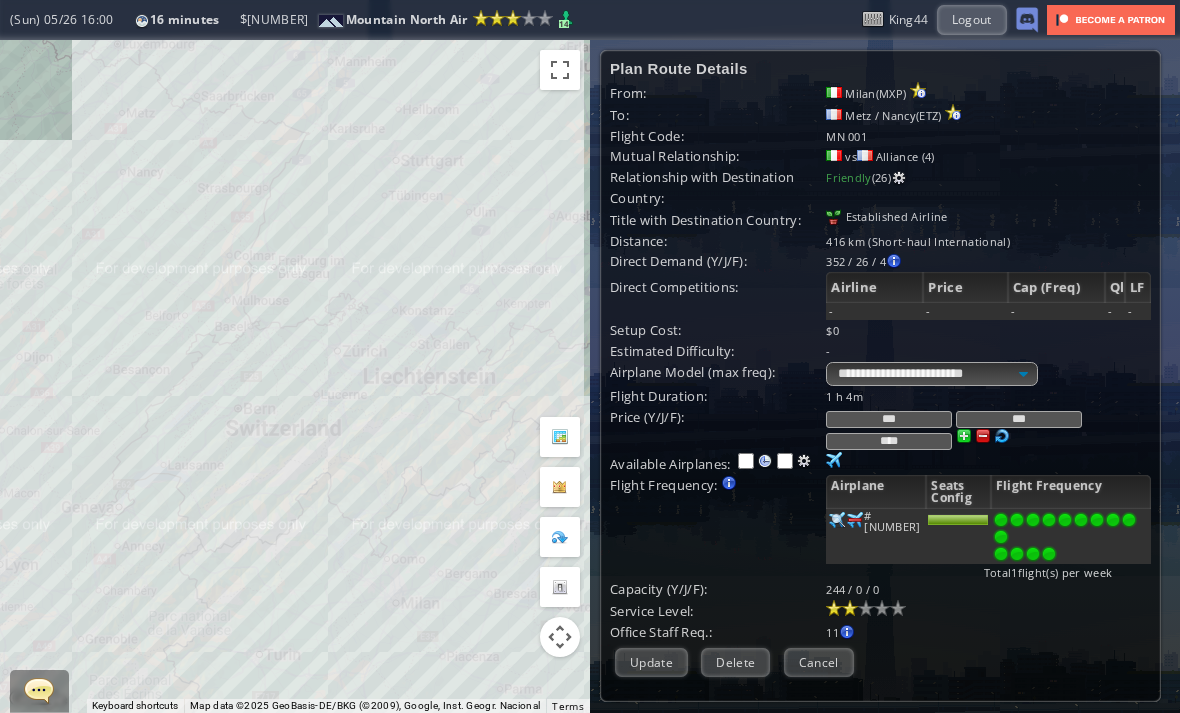 click at bounding box center (1049, 554) 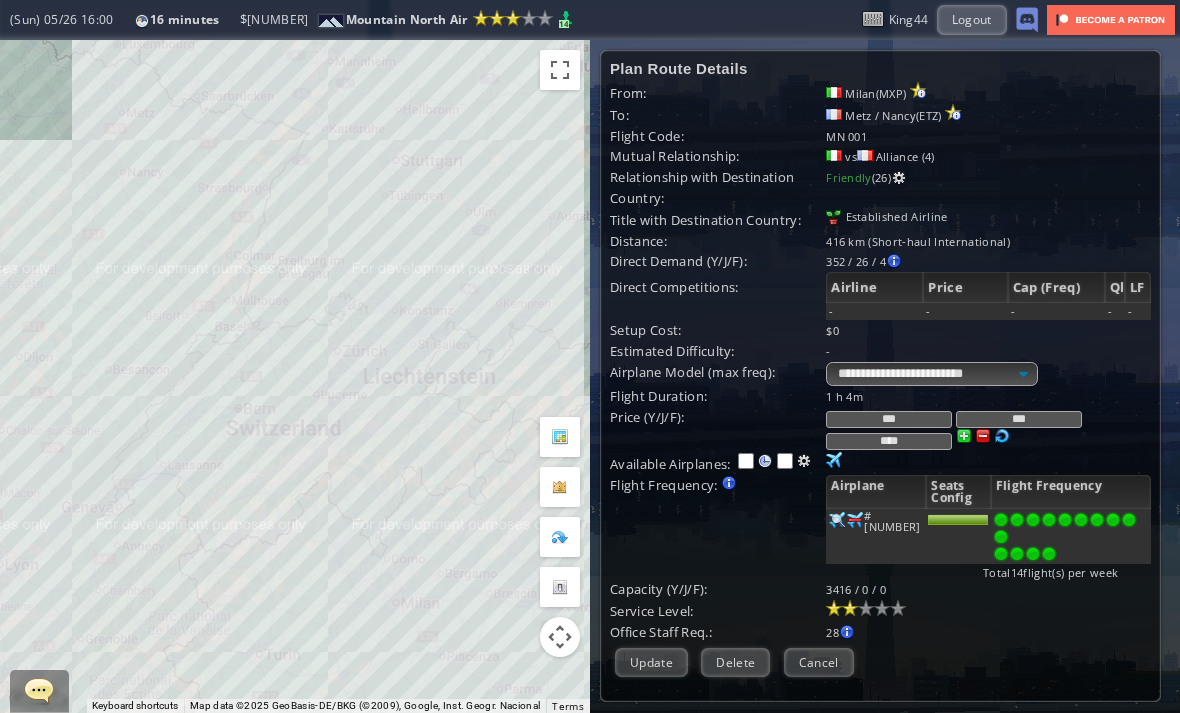 click on "Cancel" at bounding box center [819, 662] 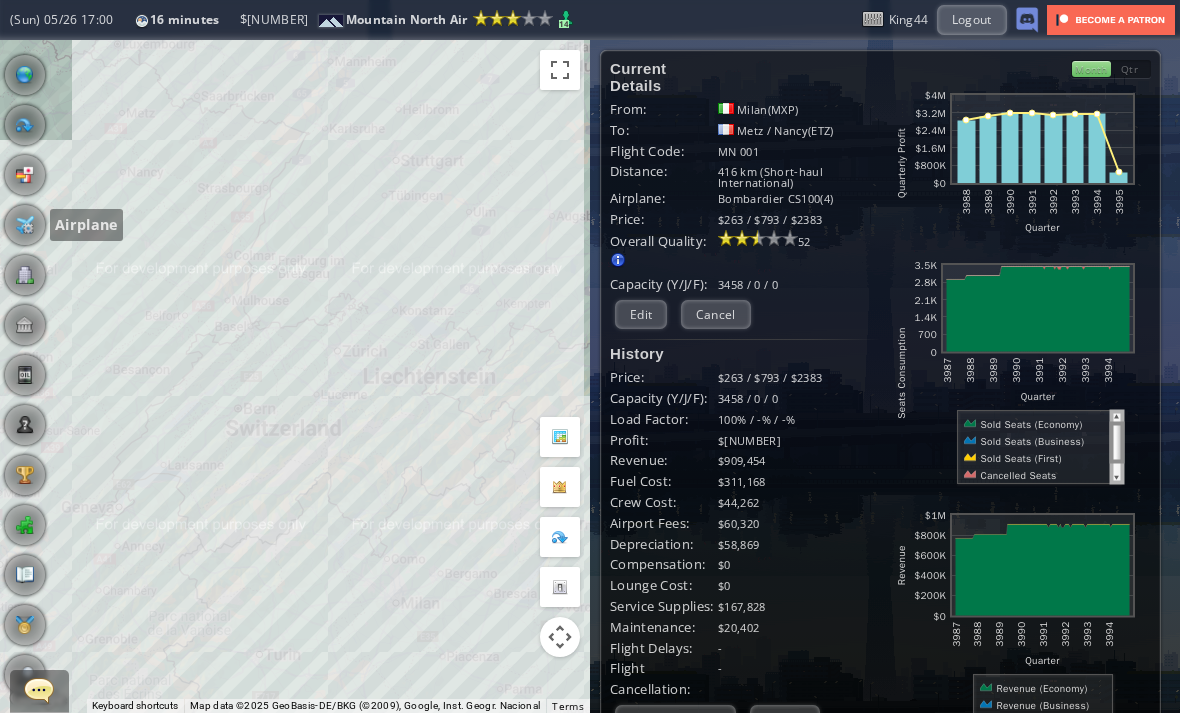 click at bounding box center [25, 225] 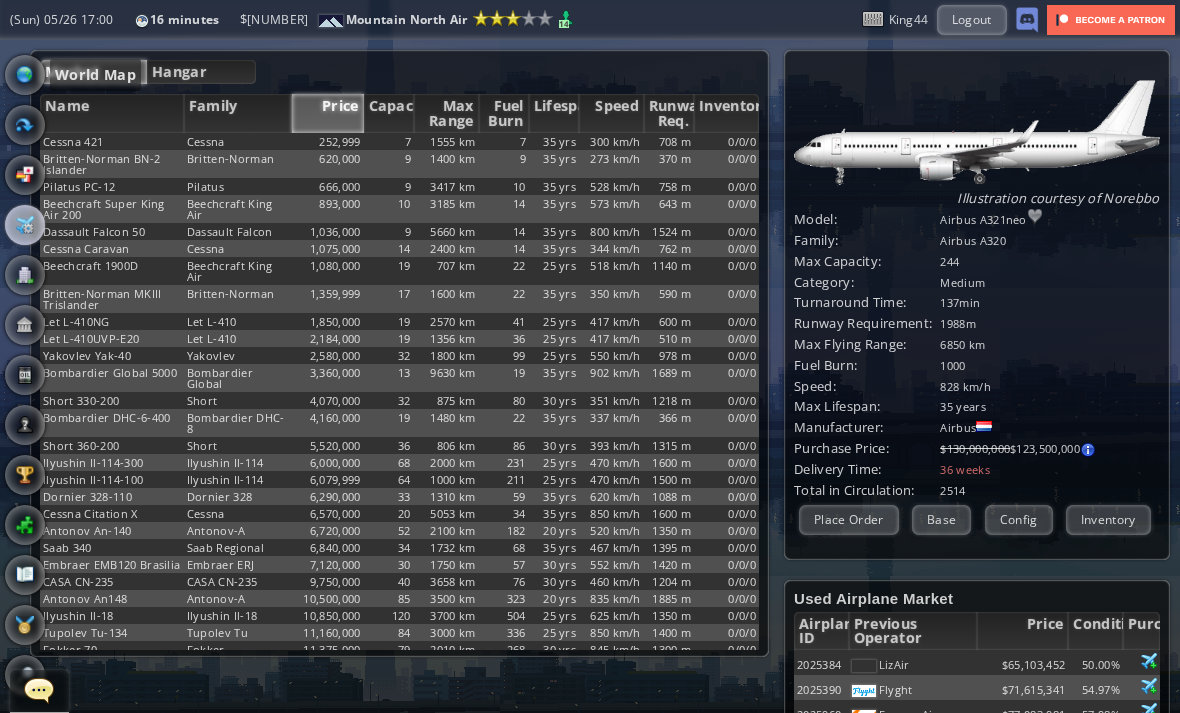 click at bounding box center [25, 75] 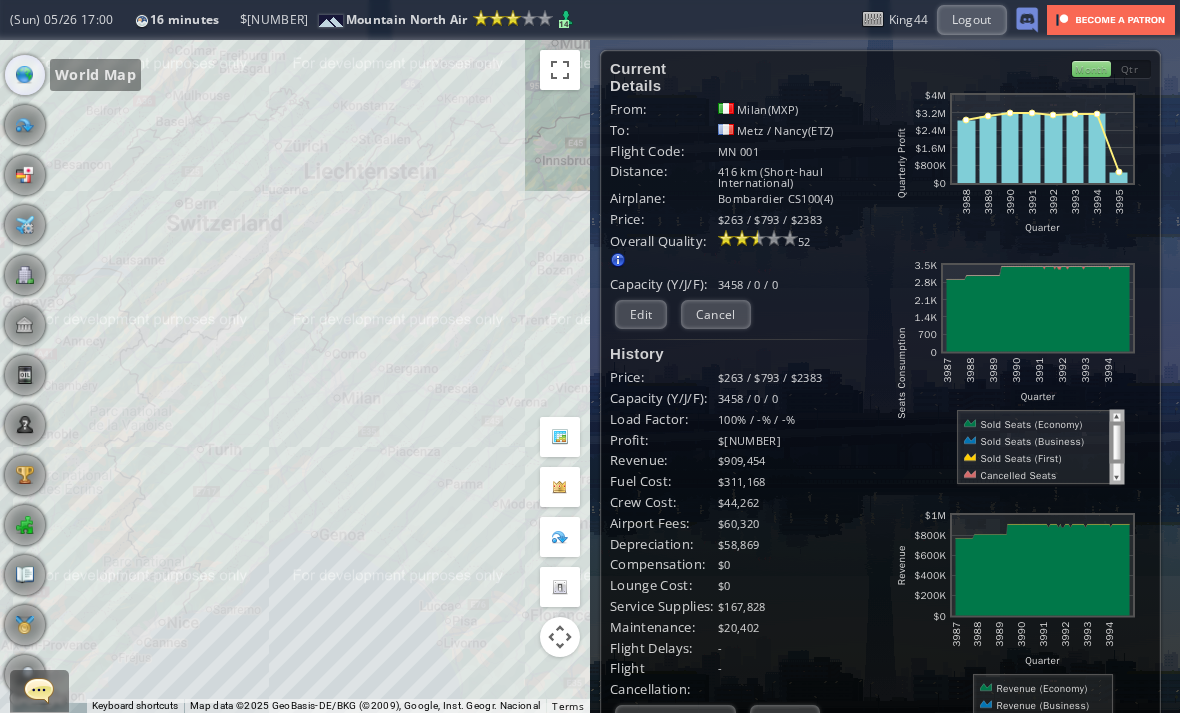click on "Edit" at bounding box center [641, 314] 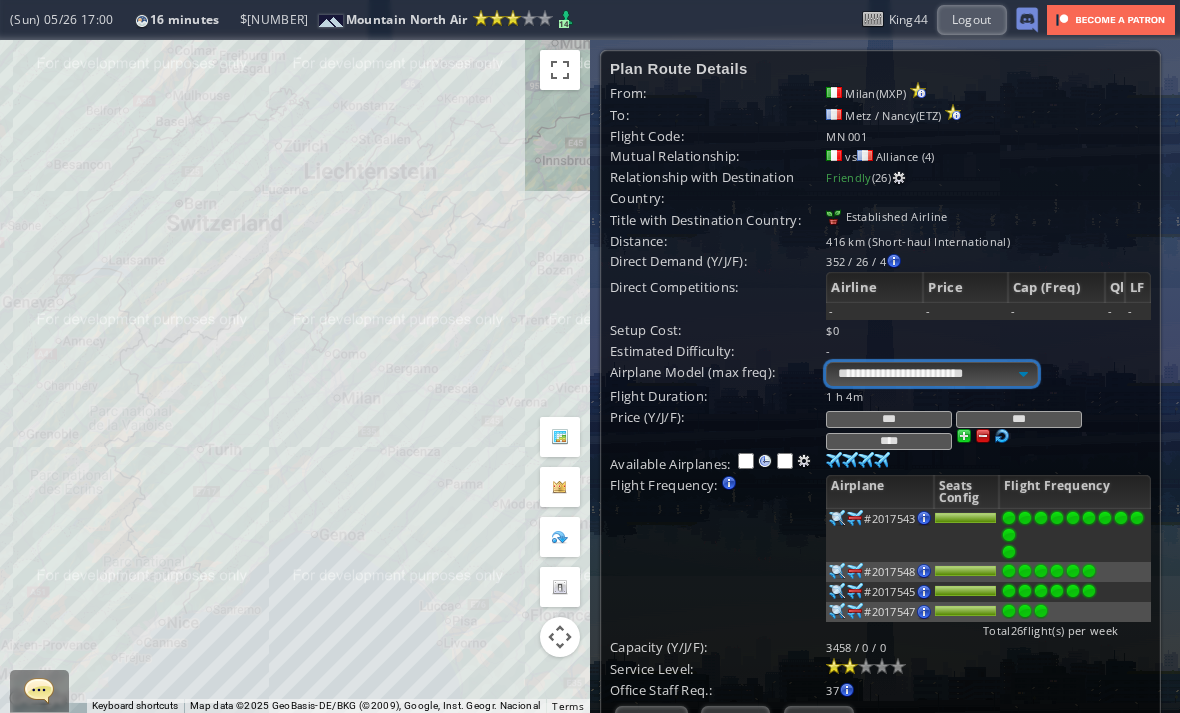click on "**********" at bounding box center [931, 374] 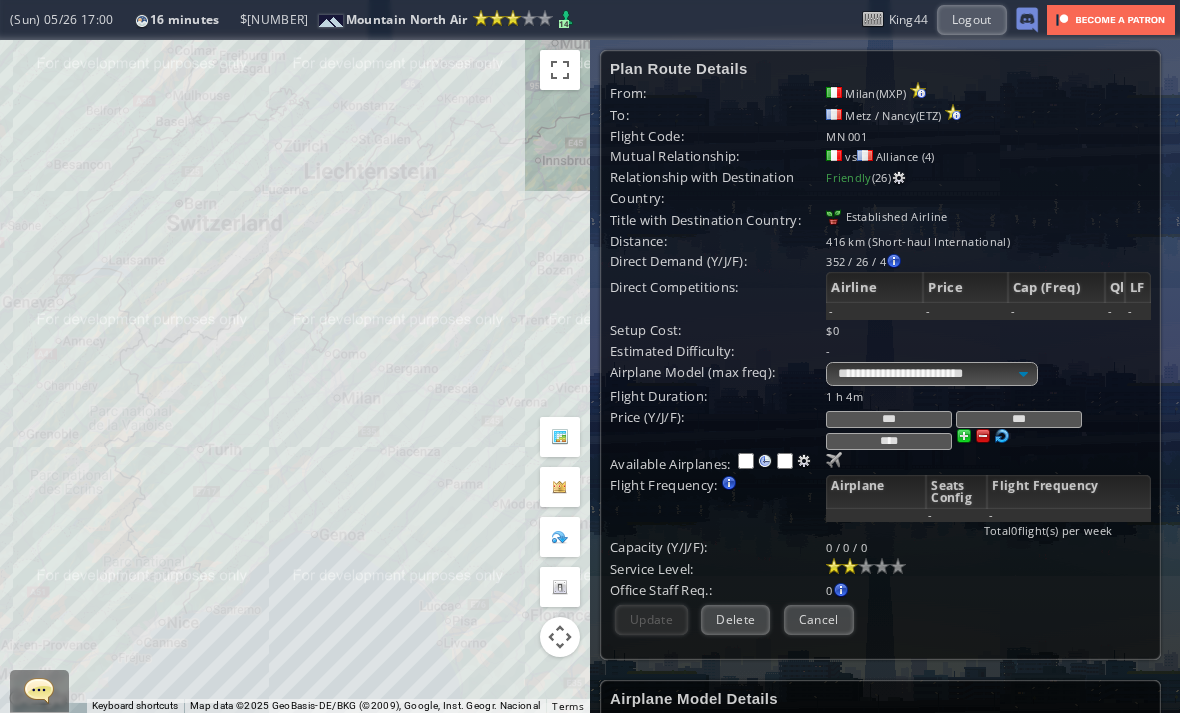 click at bounding box center (834, 460) 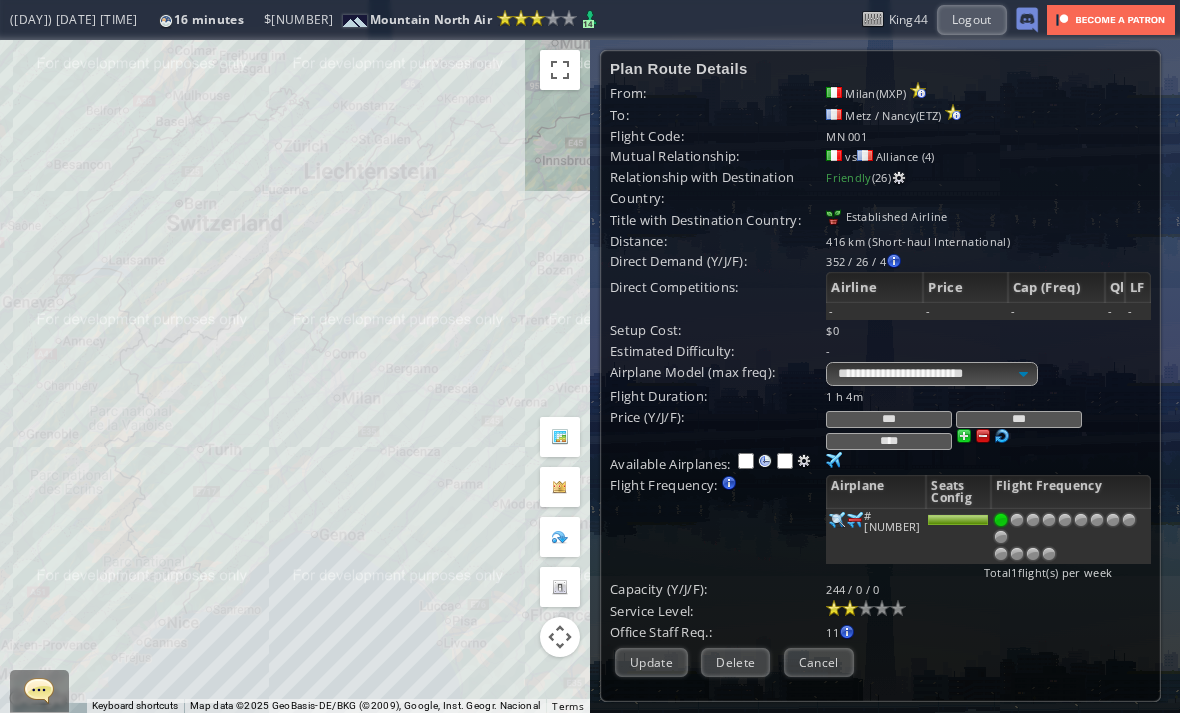 click at bounding box center [1049, 554] 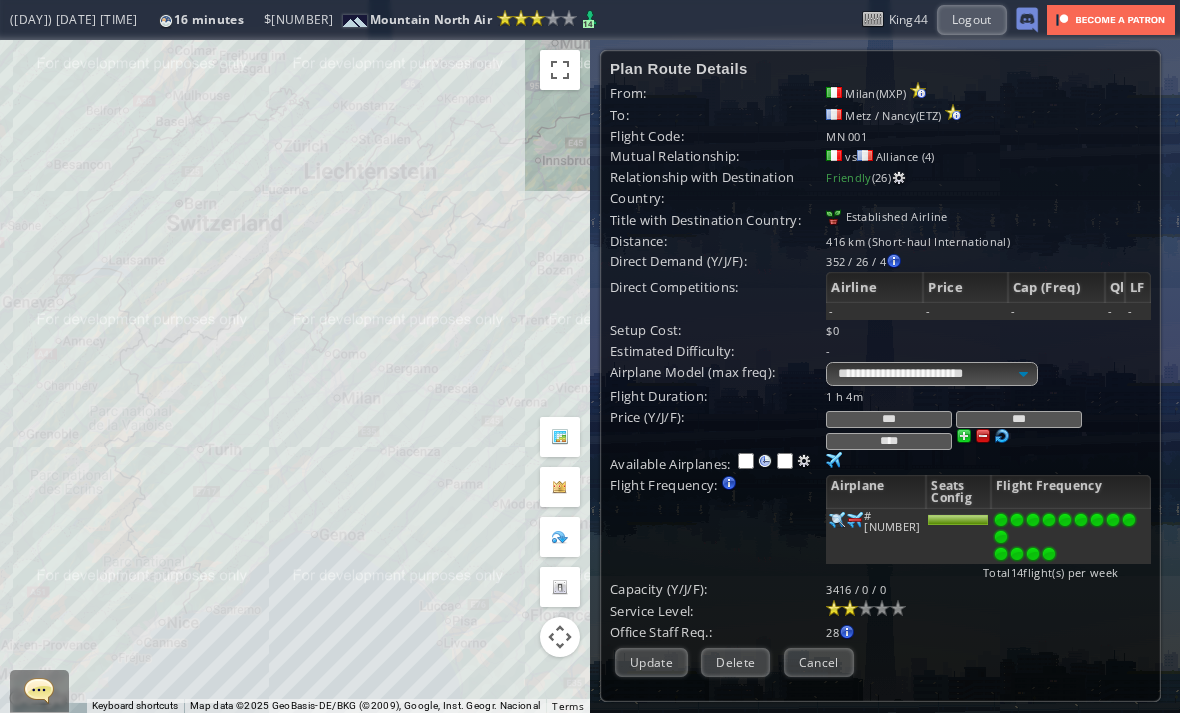 click on "Update" at bounding box center (651, 662) 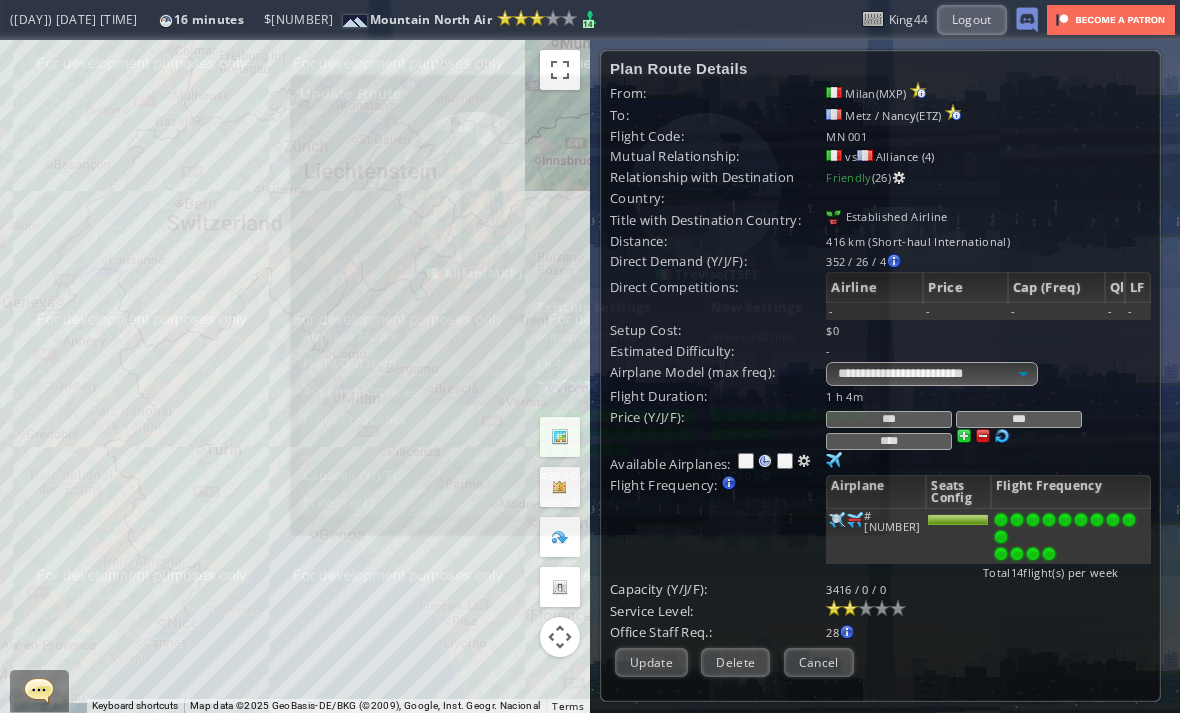 scroll, scrollTop: 99, scrollLeft: 0, axis: vertical 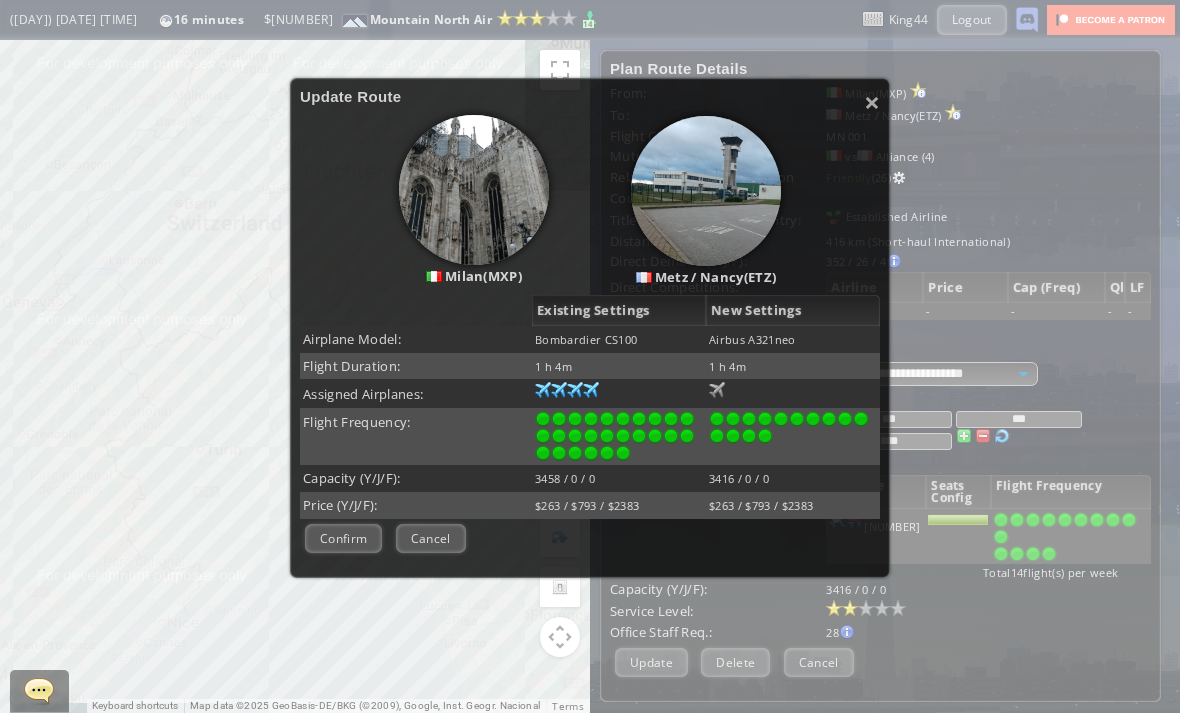 click on "Confirm" at bounding box center (343, 538) 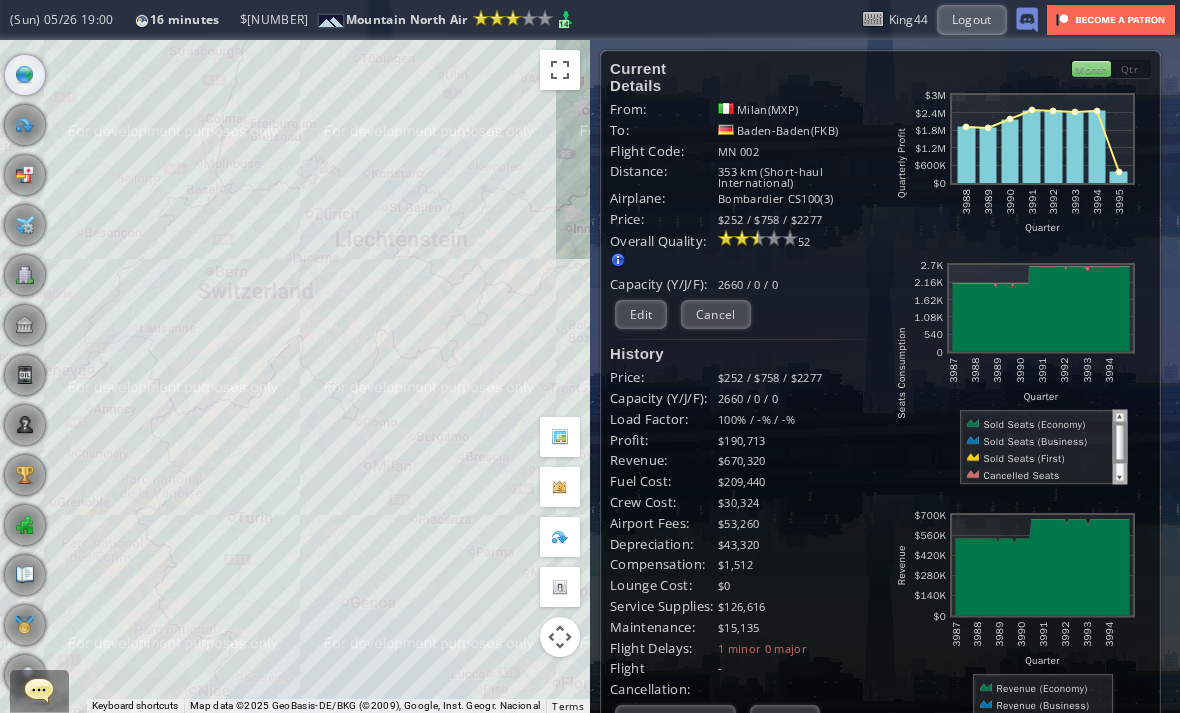 click on "Edit" at bounding box center (641, 314) 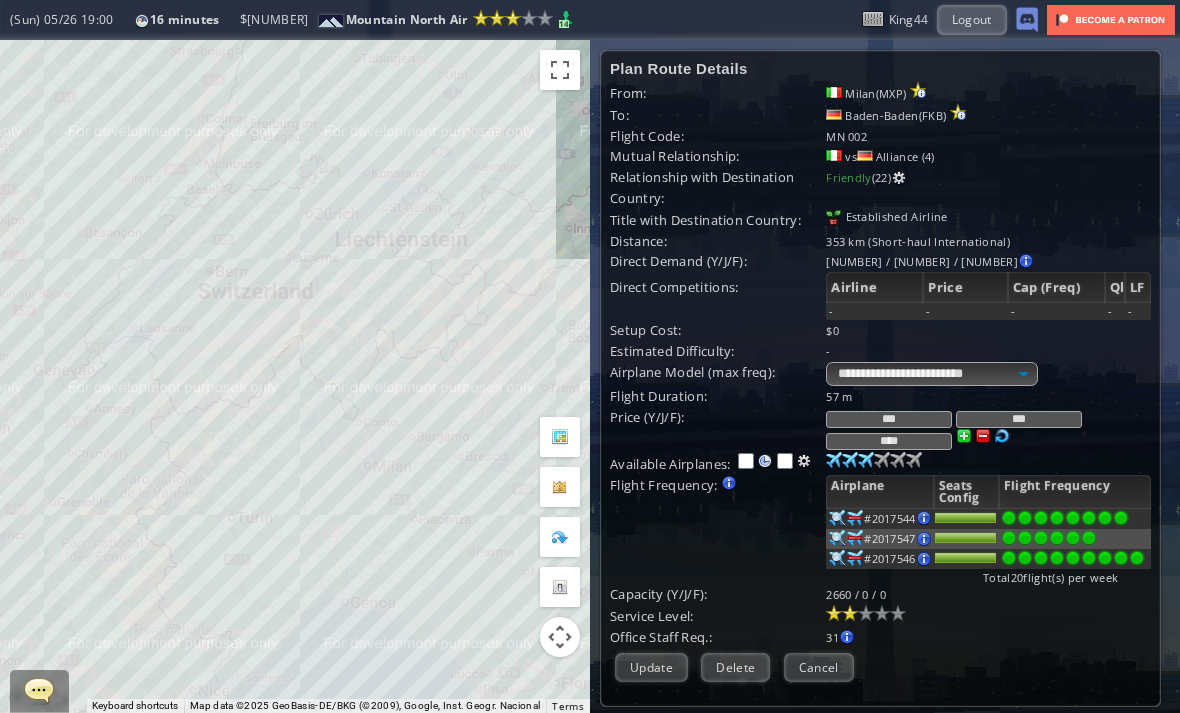 click at bounding box center (1089, 518) 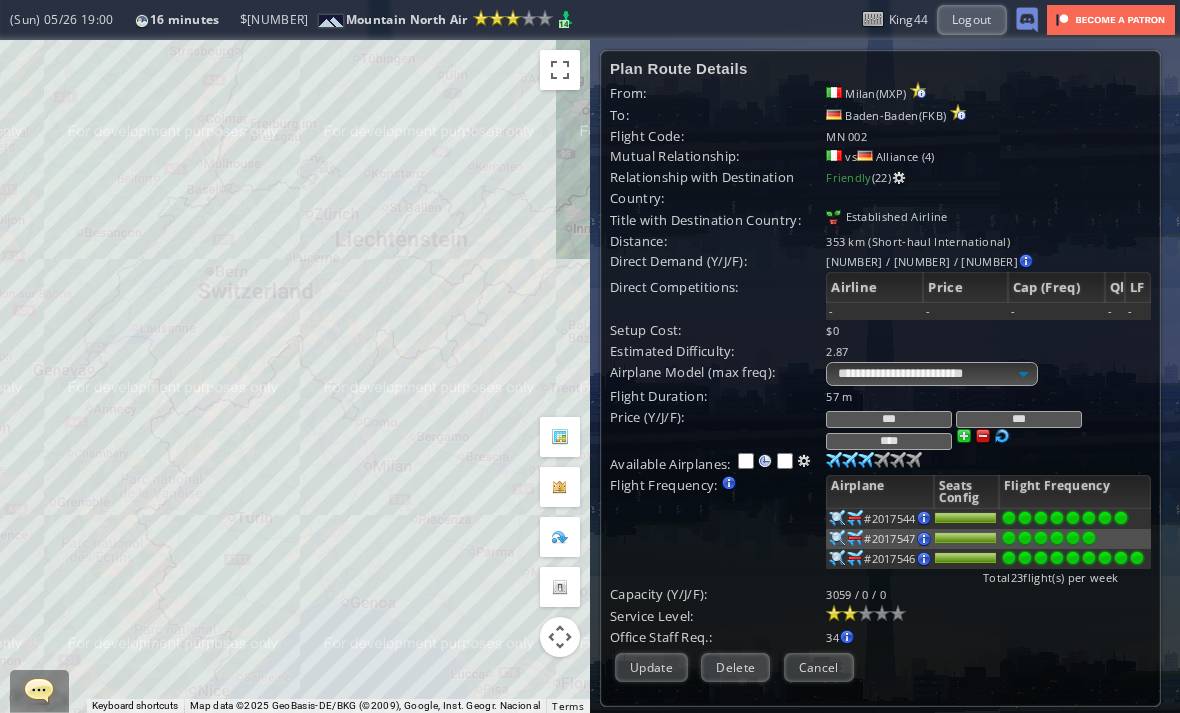 click on "Update" at bounding box center [651, 667] 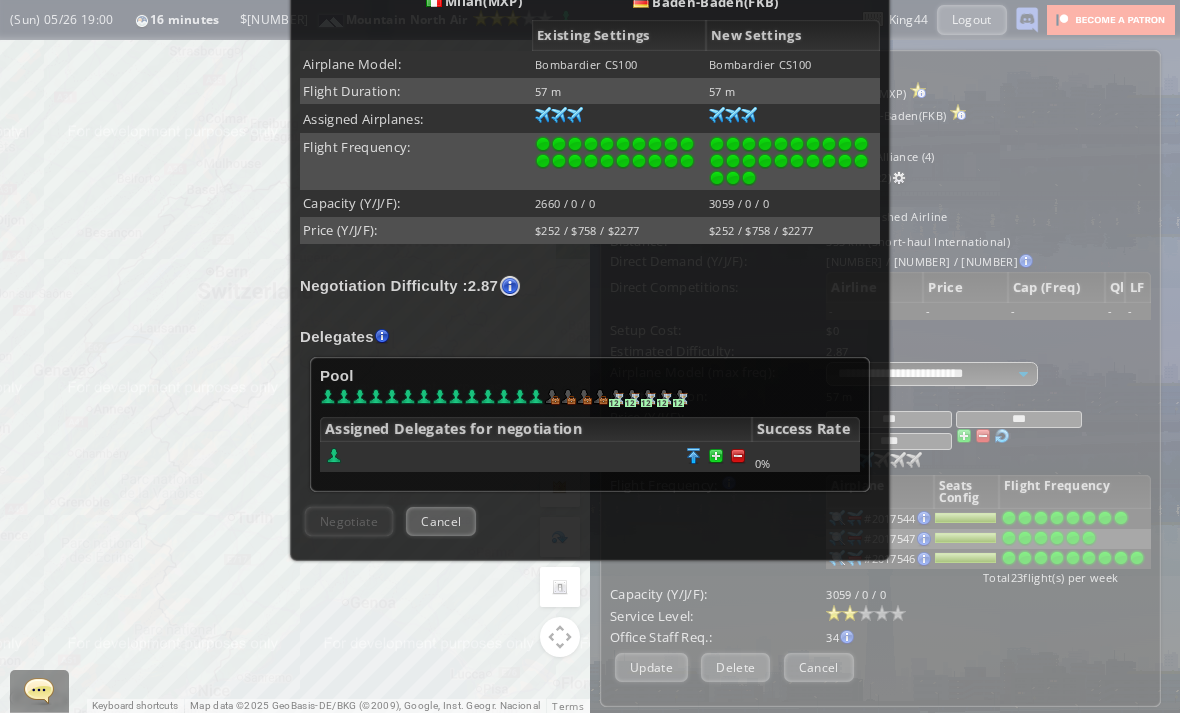 scroll, scrollTop: 377, scrollLeft: 0, axis: vertical 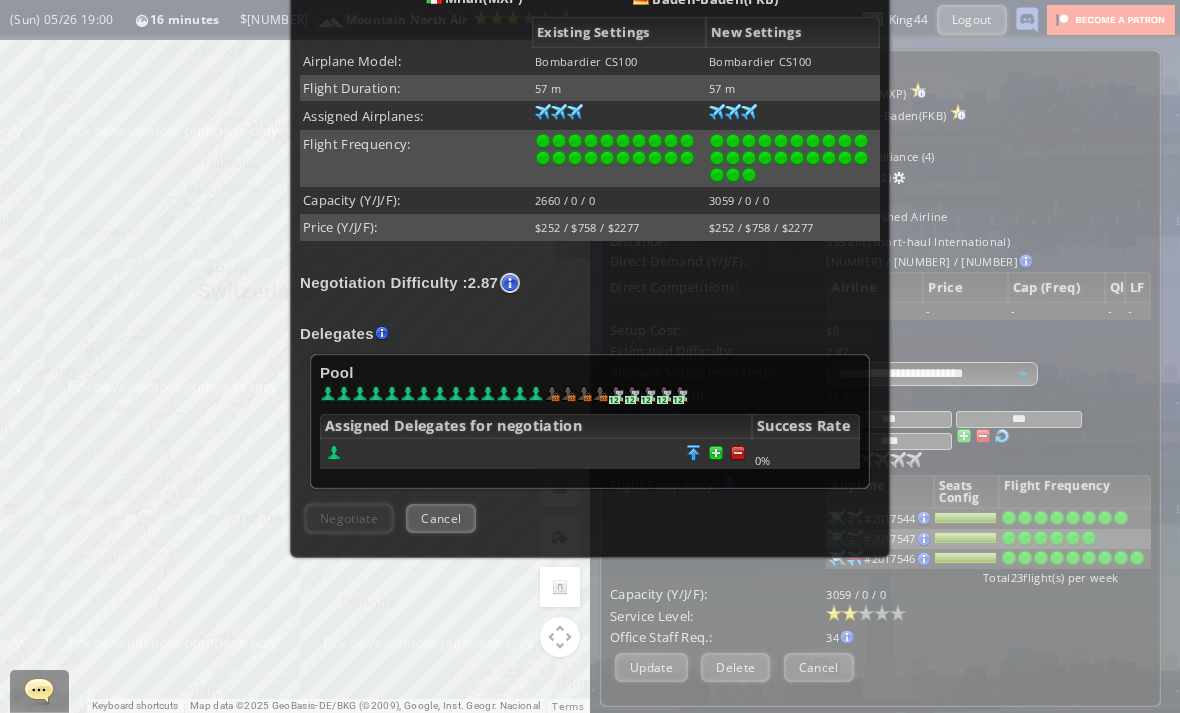 click at bounding box center [738, 453] 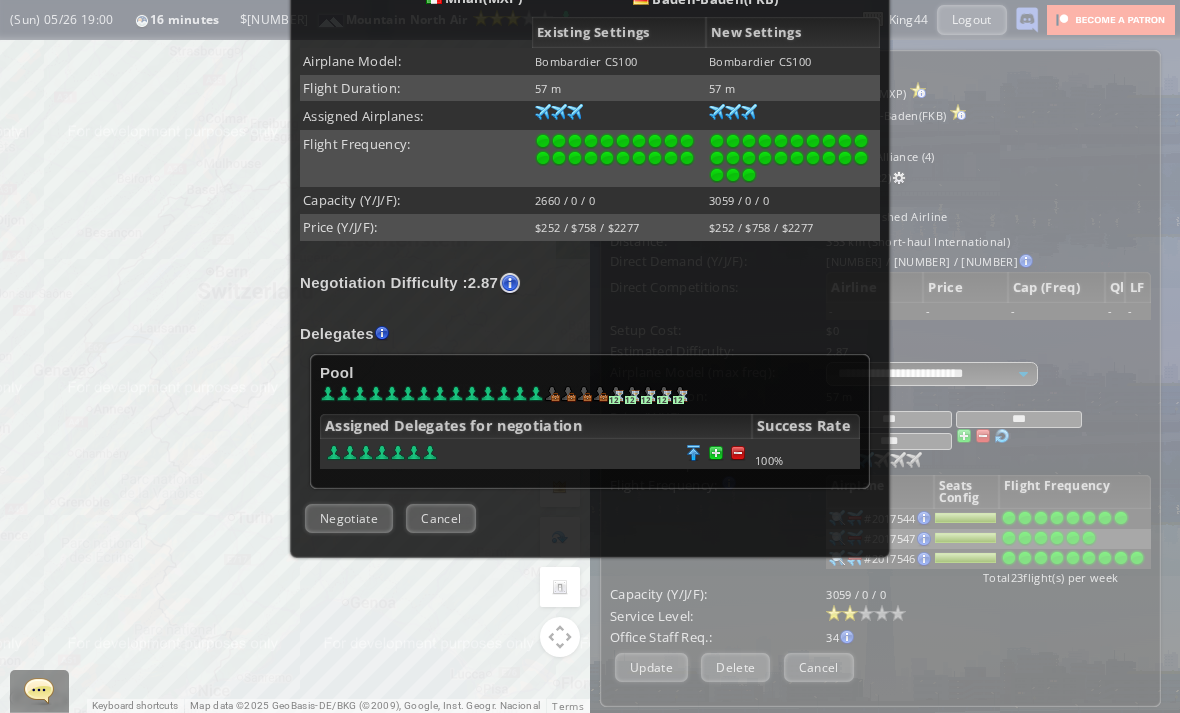 click on "Negotiate" at bounding box center (349, 518) 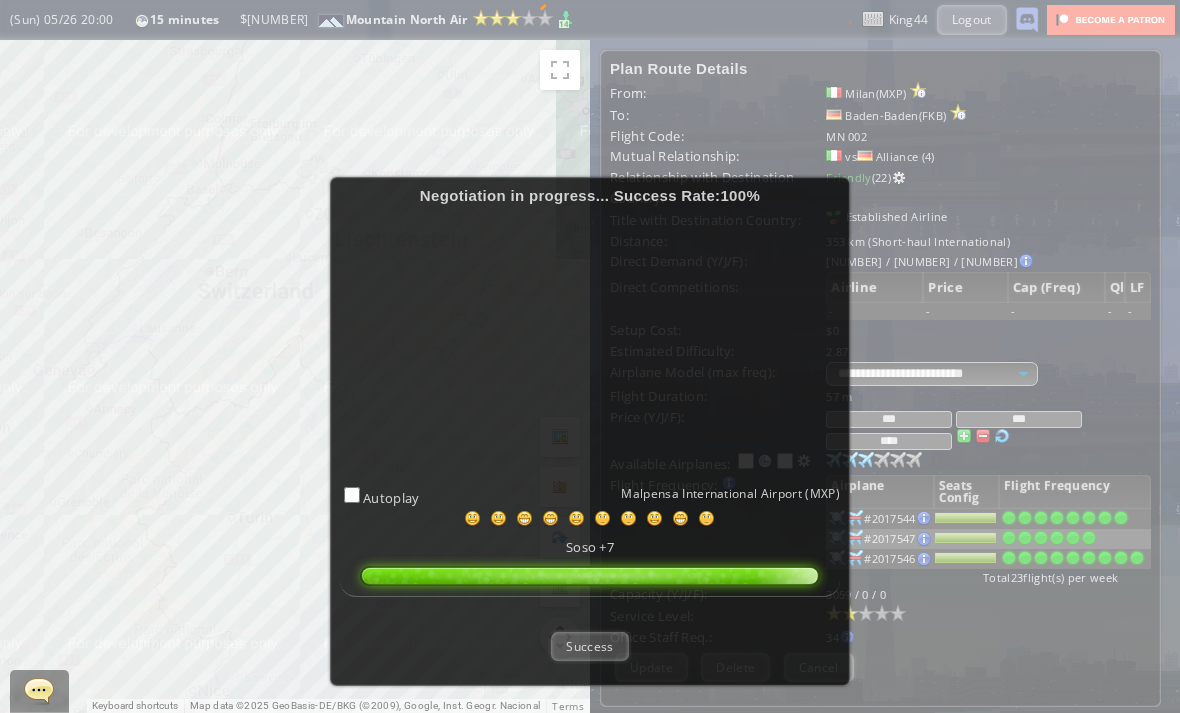 click on "Success" at bounding box center [589, 646] 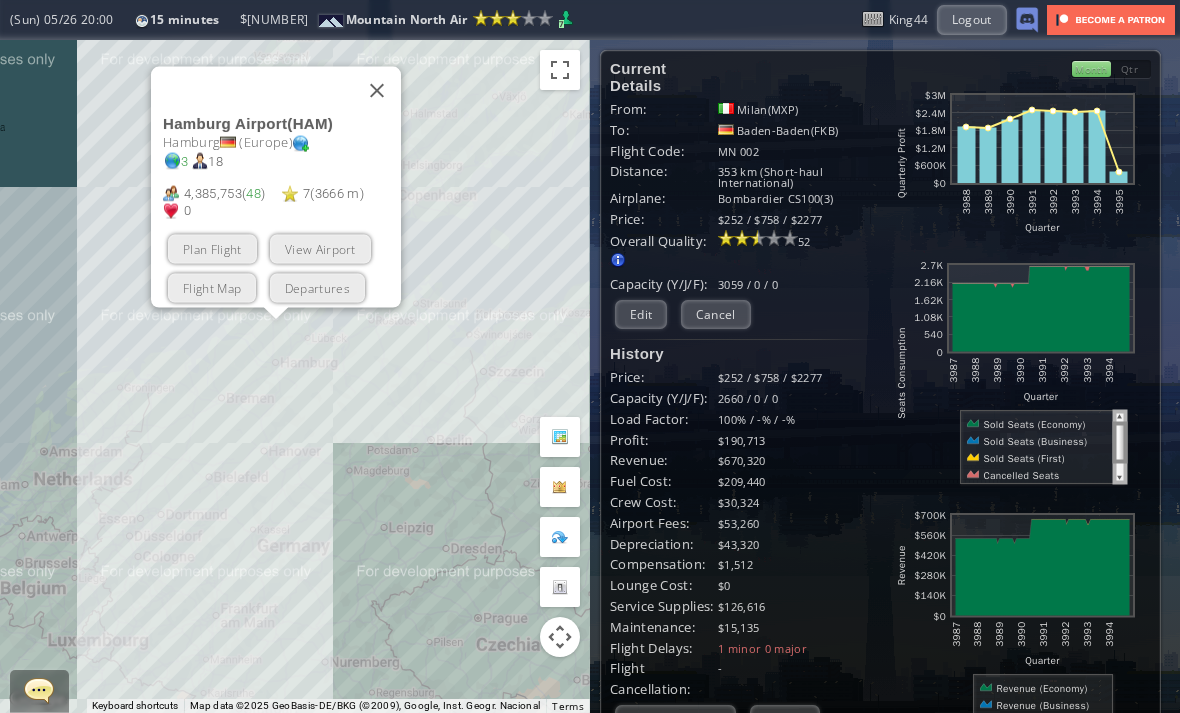 click on "Plan Flight" at bounding box center [212, 248] 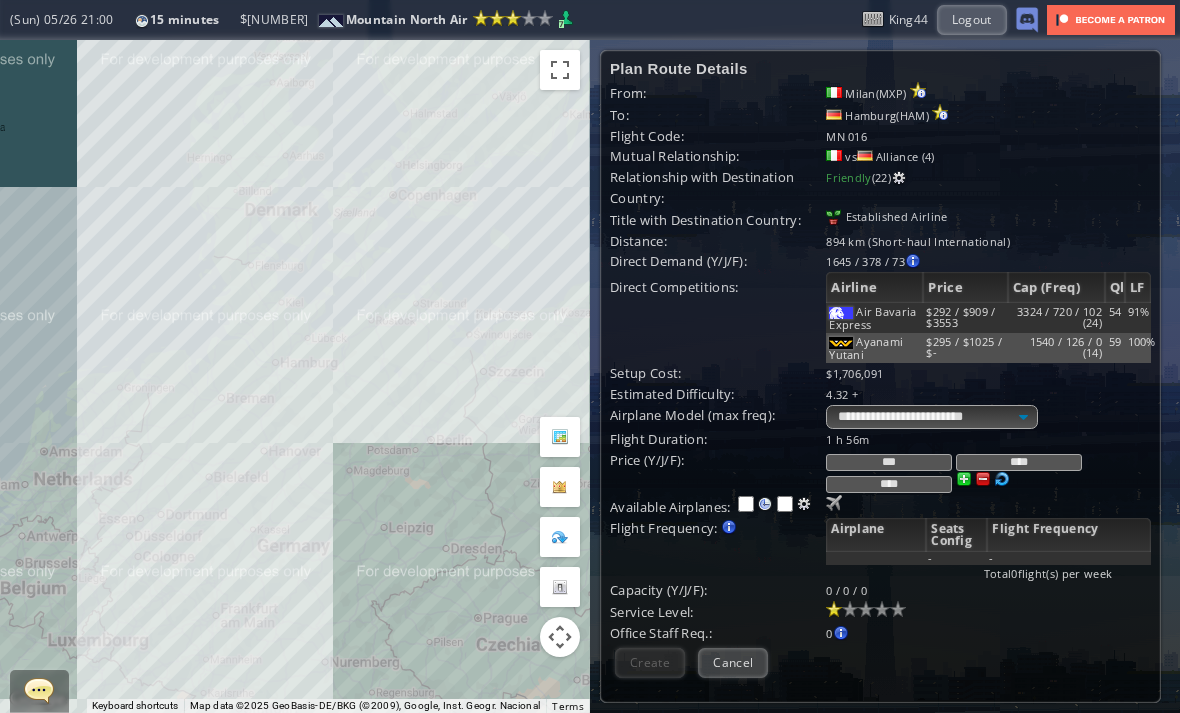 click at bounding box center [834, 503] 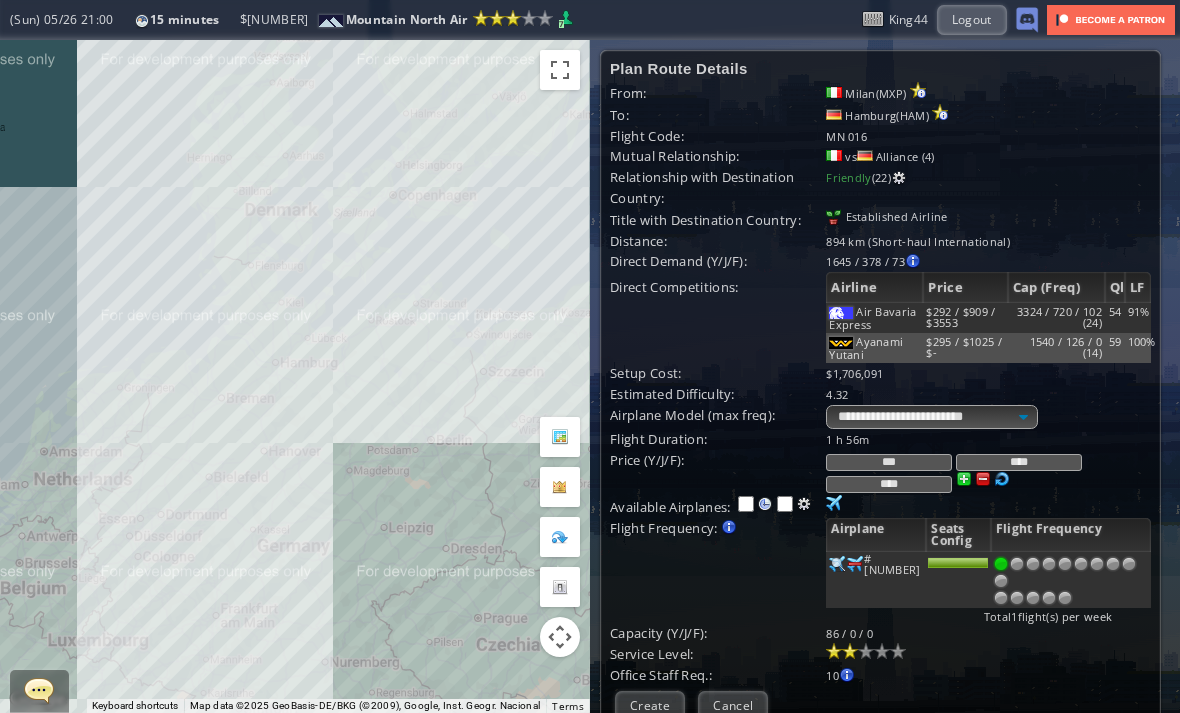 click at bounding box center [850, 651] 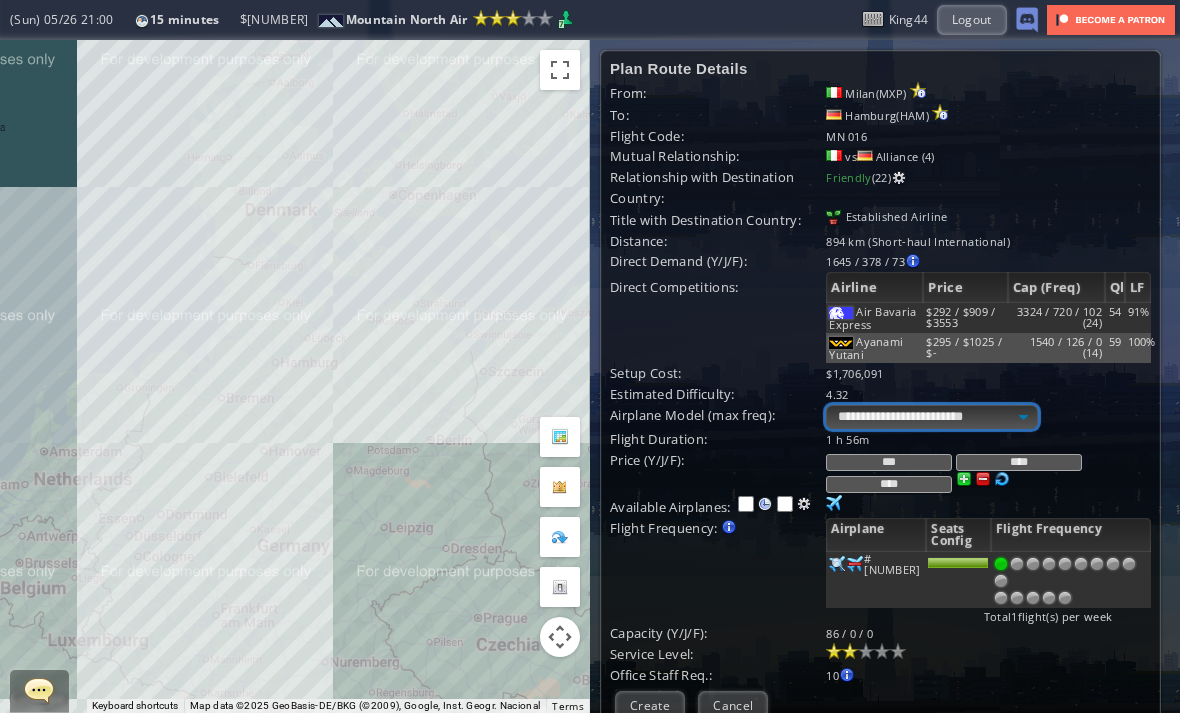 click on "**********" at bounding box center [931, 417] 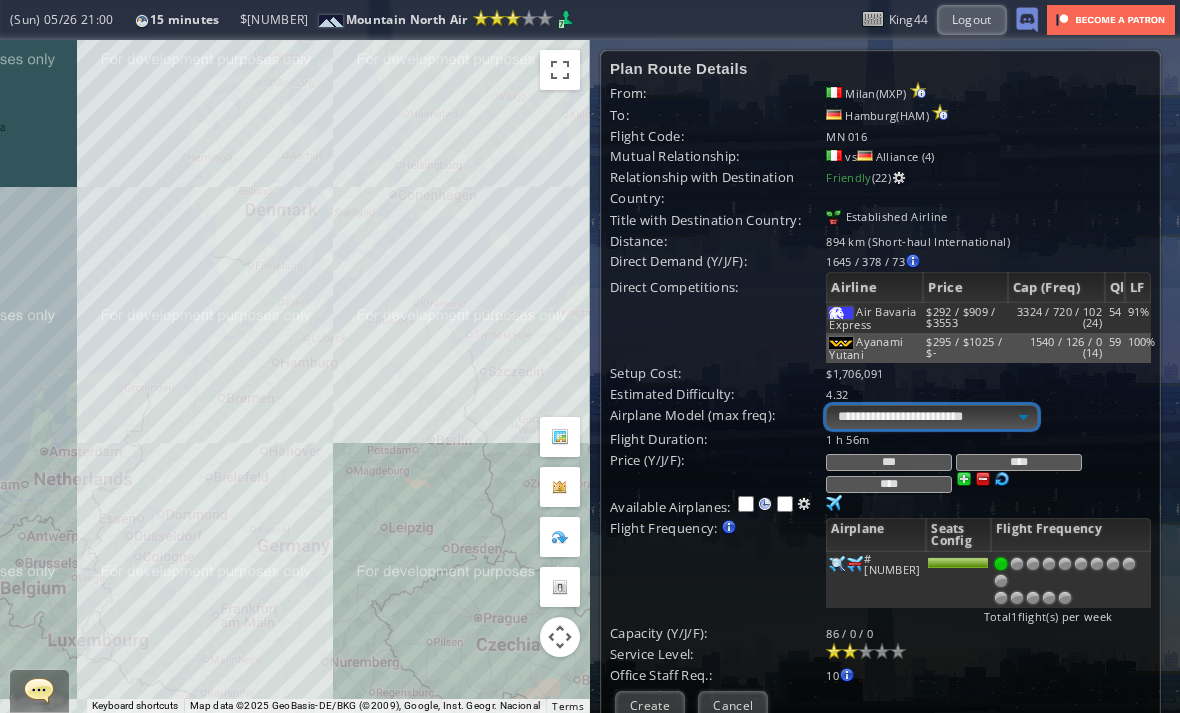 select on "**" 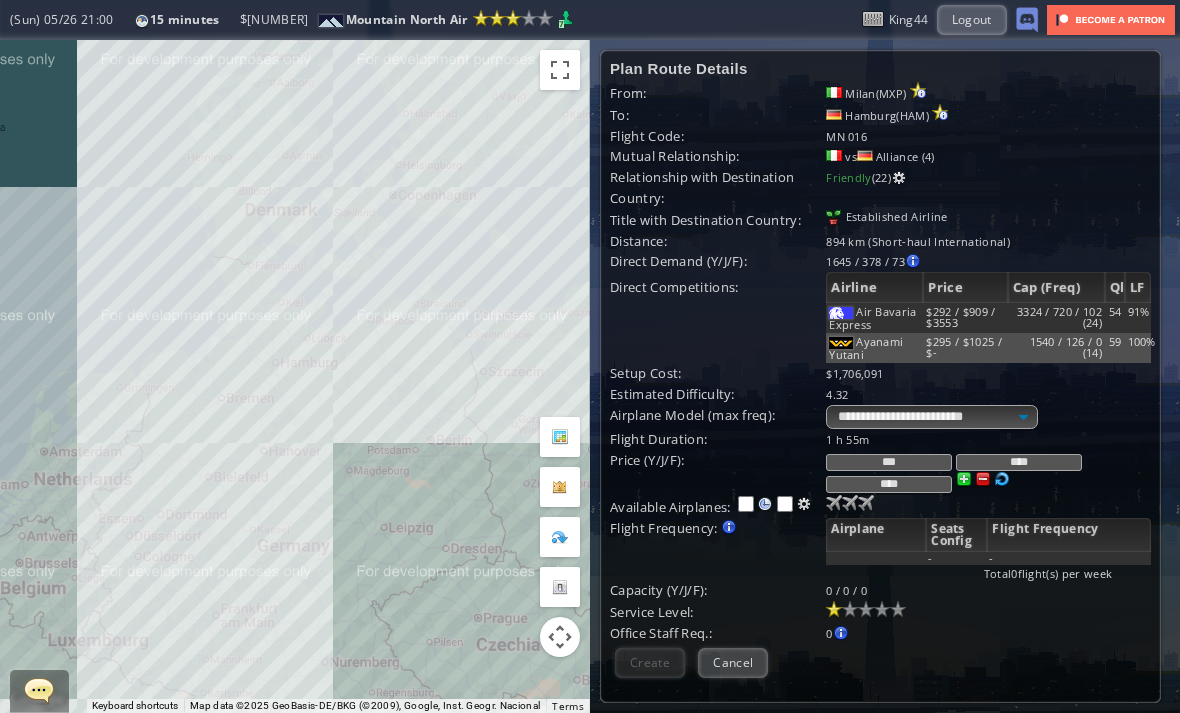 click at bounding box center [834, 503] 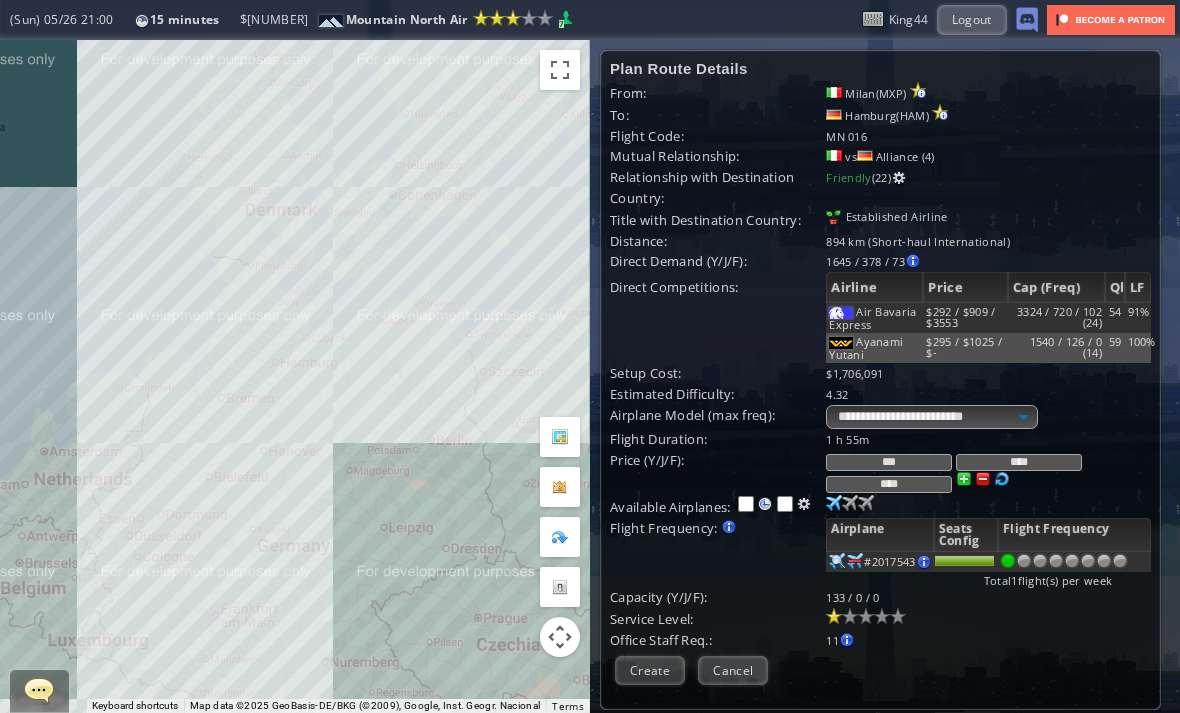 click at bounding box center (850, 616) 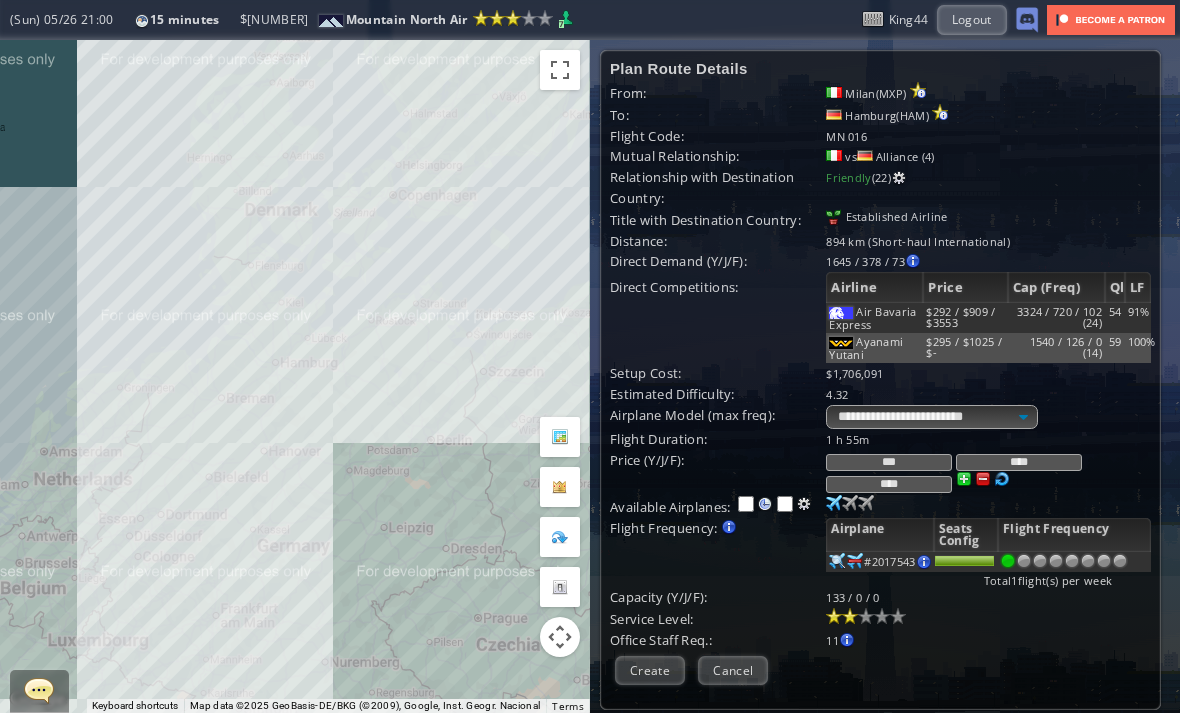 click on "***" at bounding box center [889, 462] 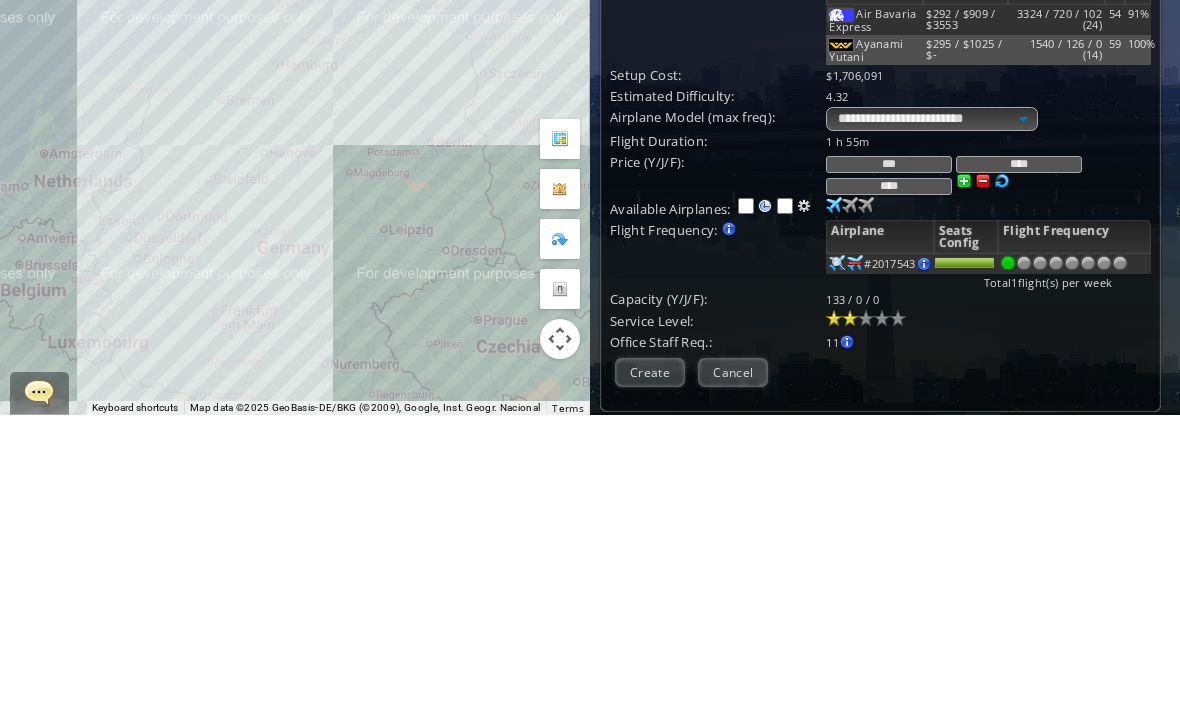 scroll, scrollTop: 65, scrollLeft: 0, axis: vertical 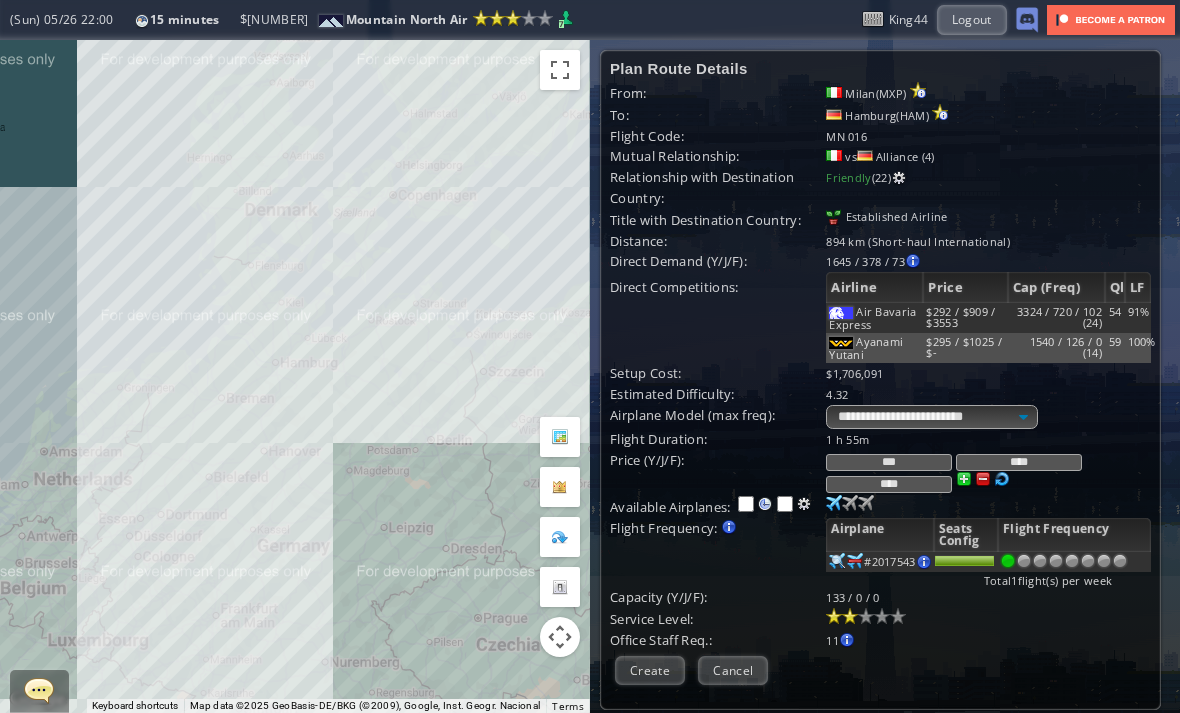 type on "***" 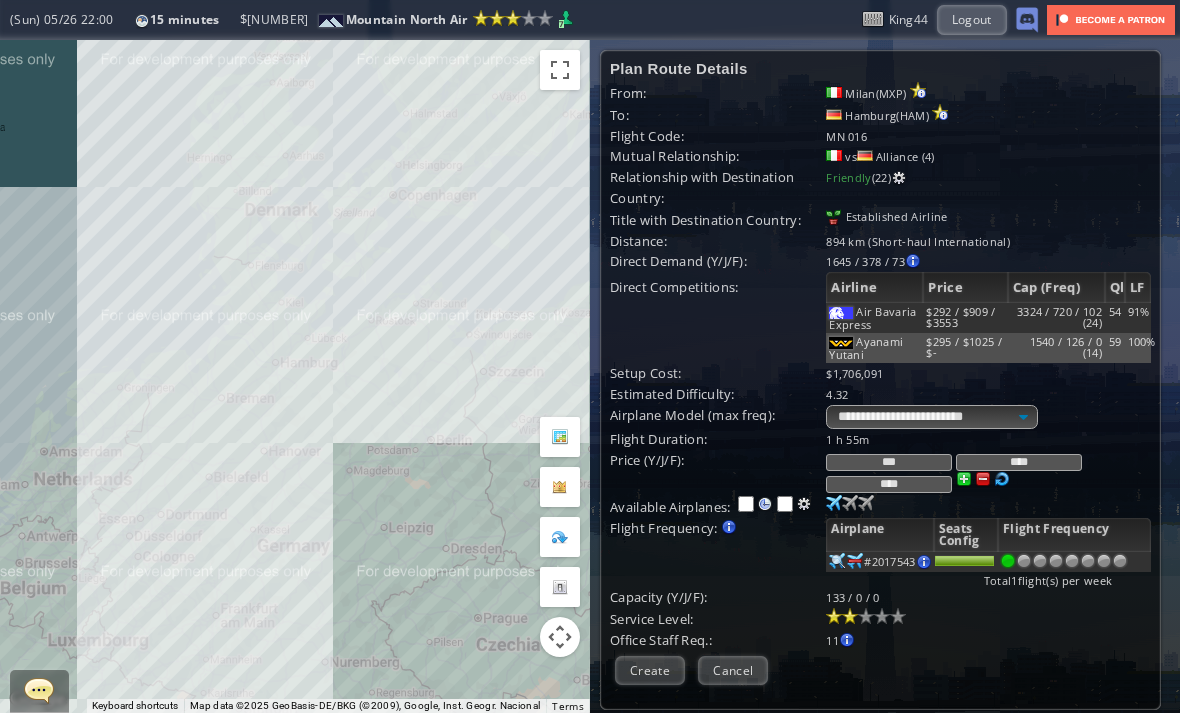 click on "Create" at bounding box center (650, 670) 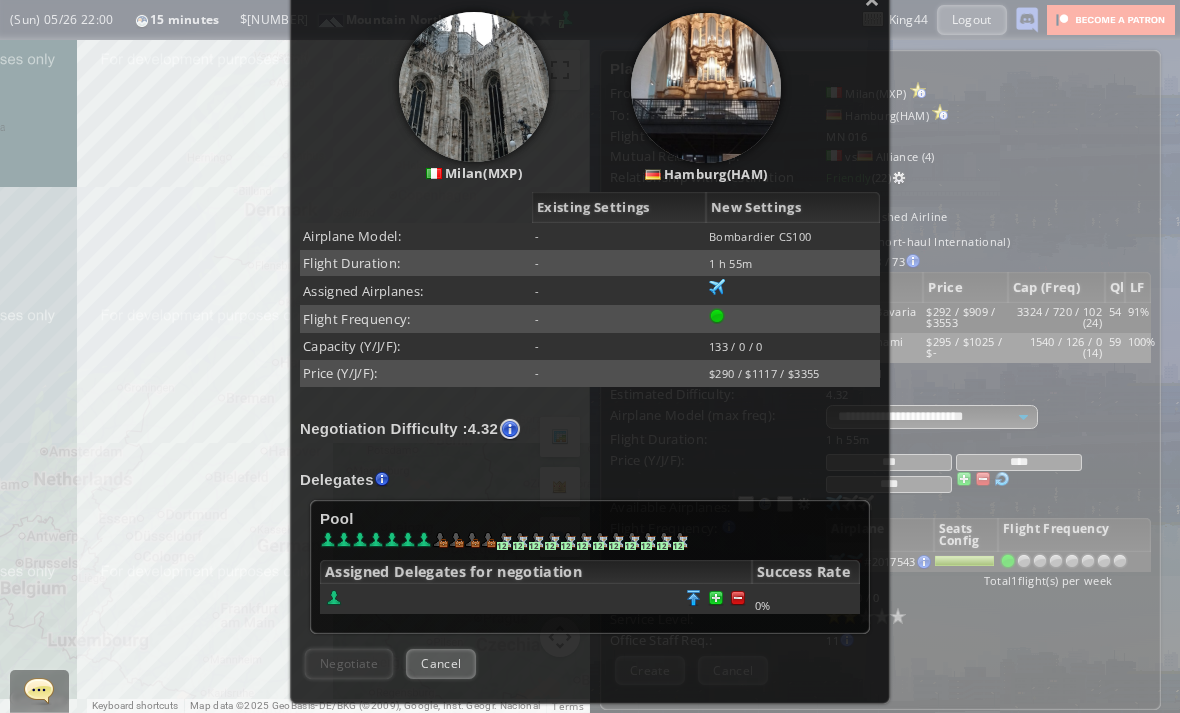 scroll, scrollTop: 216, scrollLeft: 0, axis: vertical 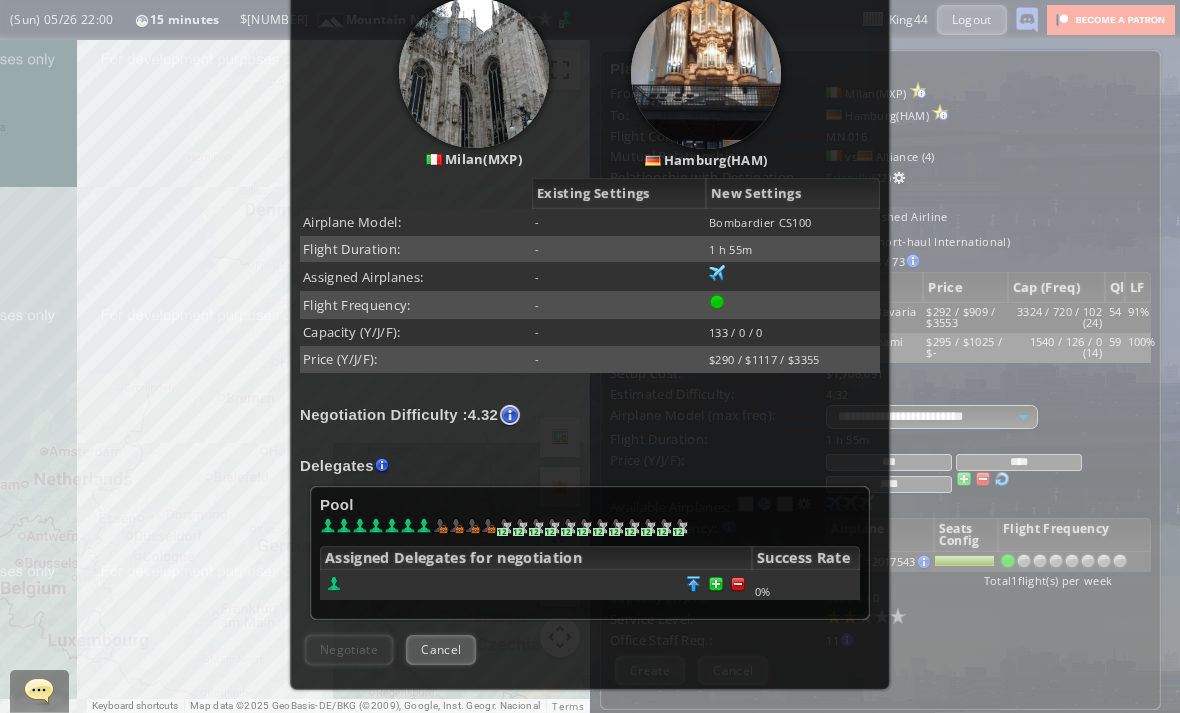 click at bounding box center (738, 584) 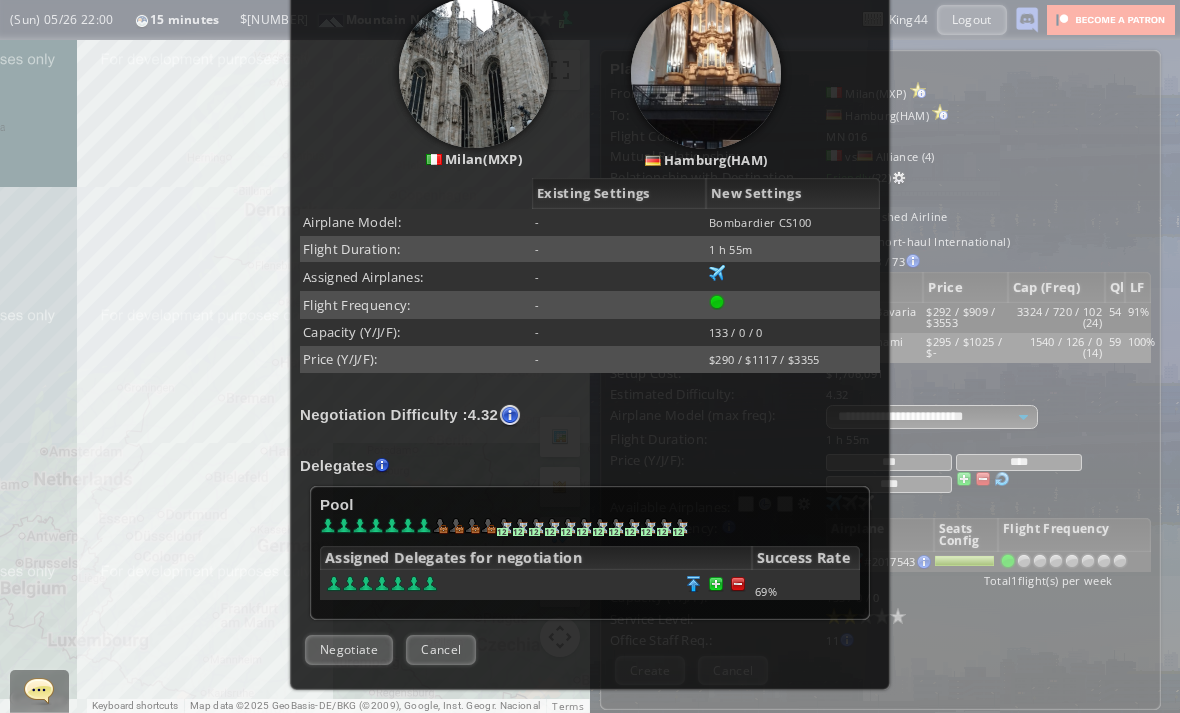 click on "Negotiate" at bounding box center (349, 649) 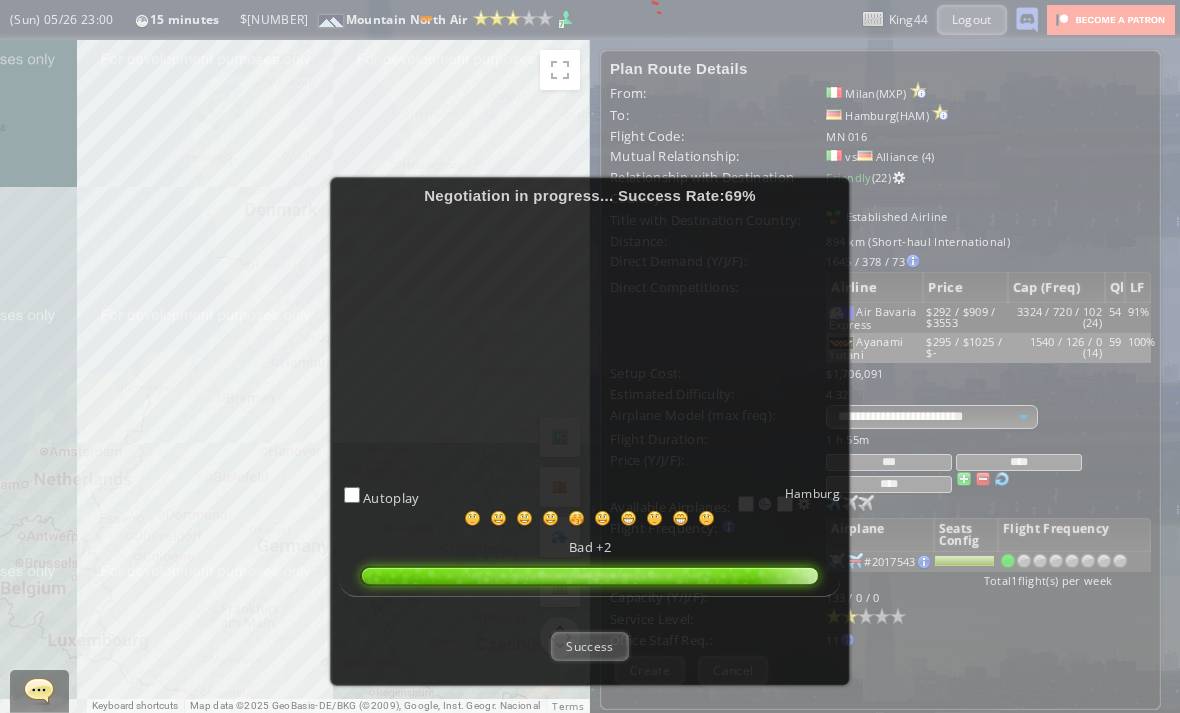 click on "Success" at bounding box center (589, 646) 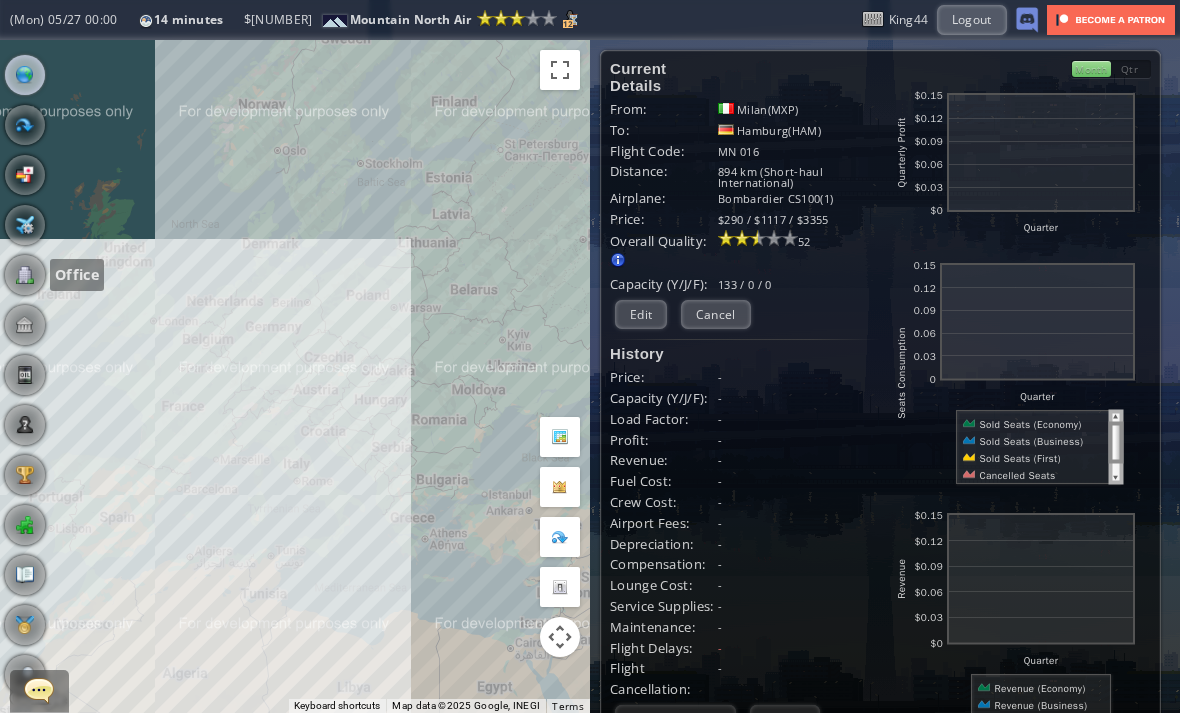 click at bounding box center (25, 275) 